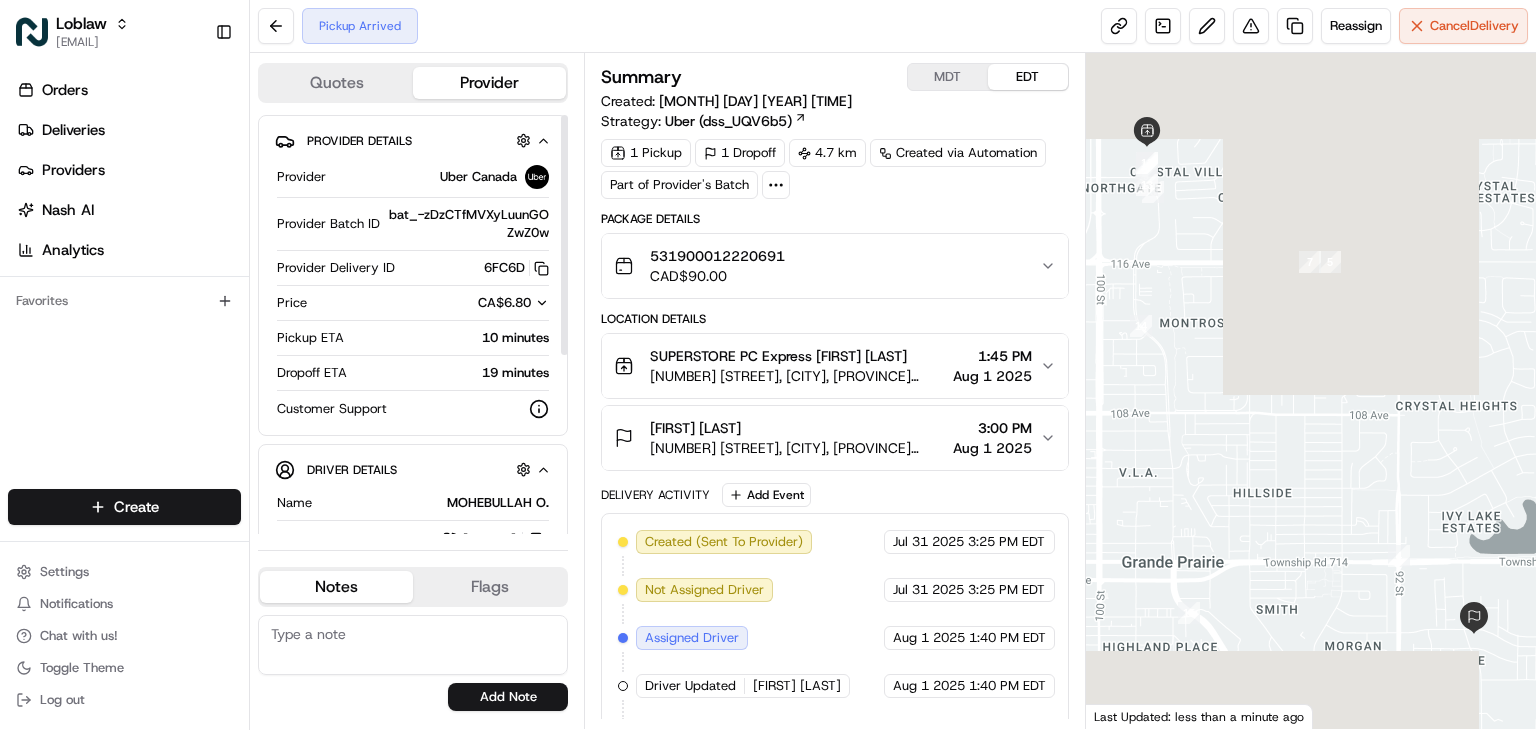 scroll, scrollTop: 0, scrollLeft: 0, axis: both 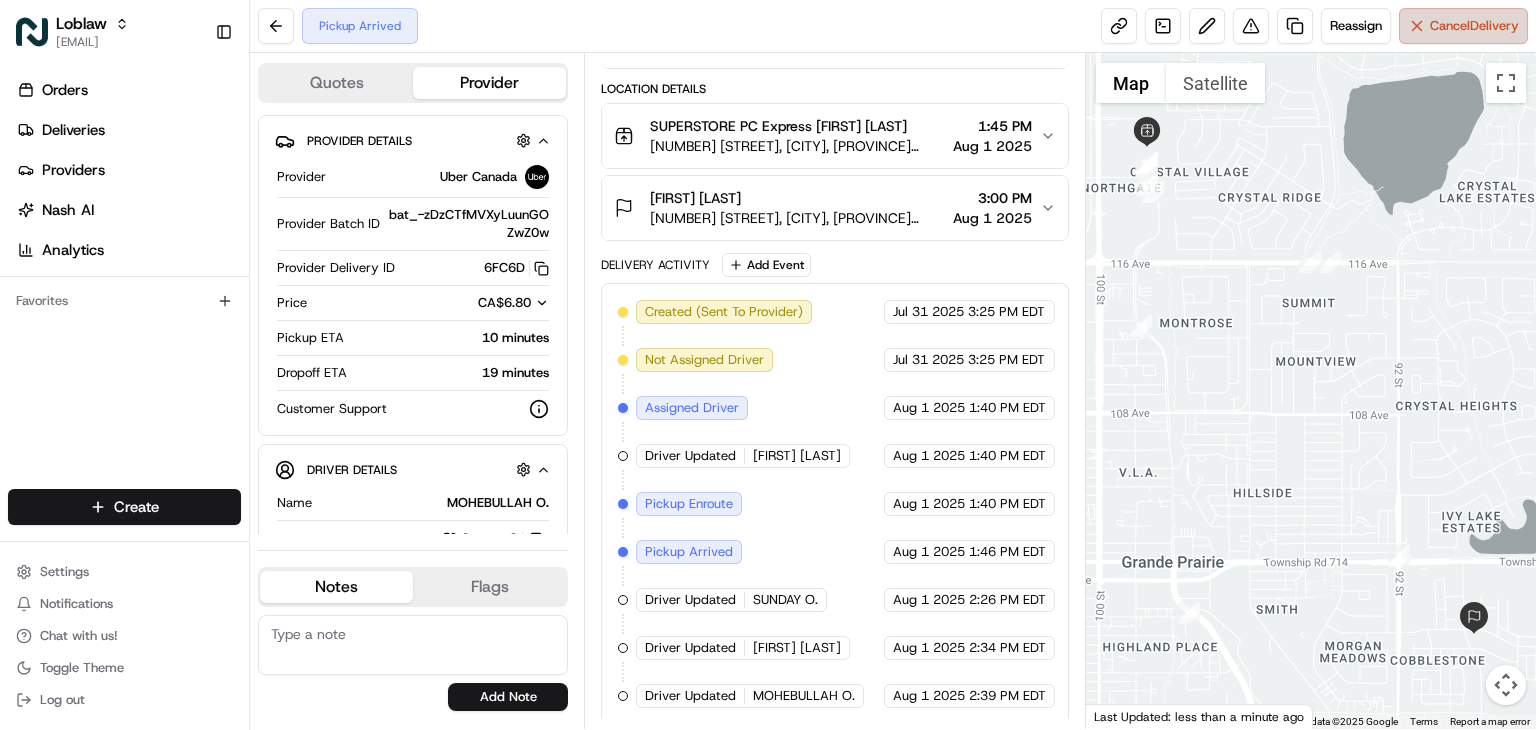 click on "Cancel  Delivery" at bounding box center [1463, 26] 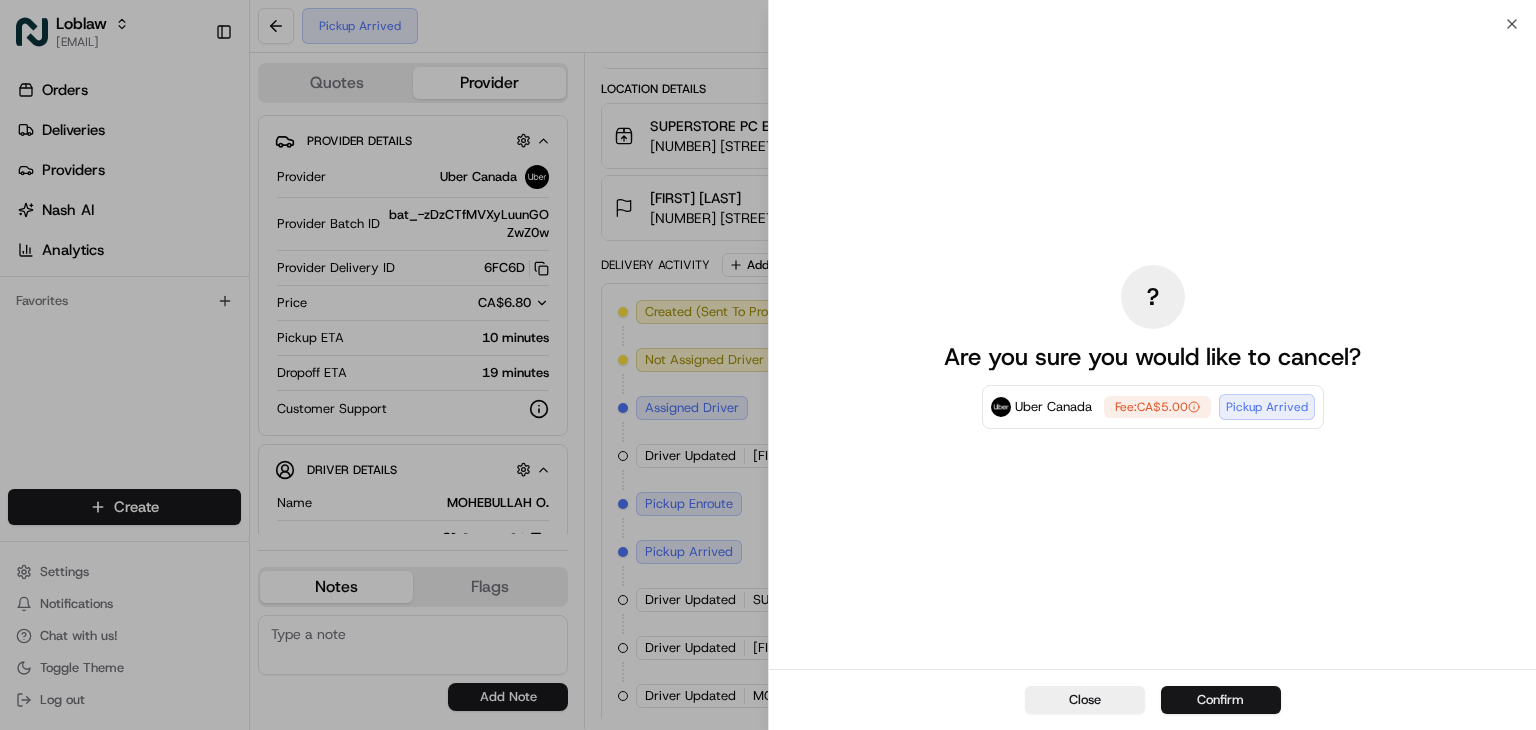 click on "Confirm" at bounding box center (1221, 700) 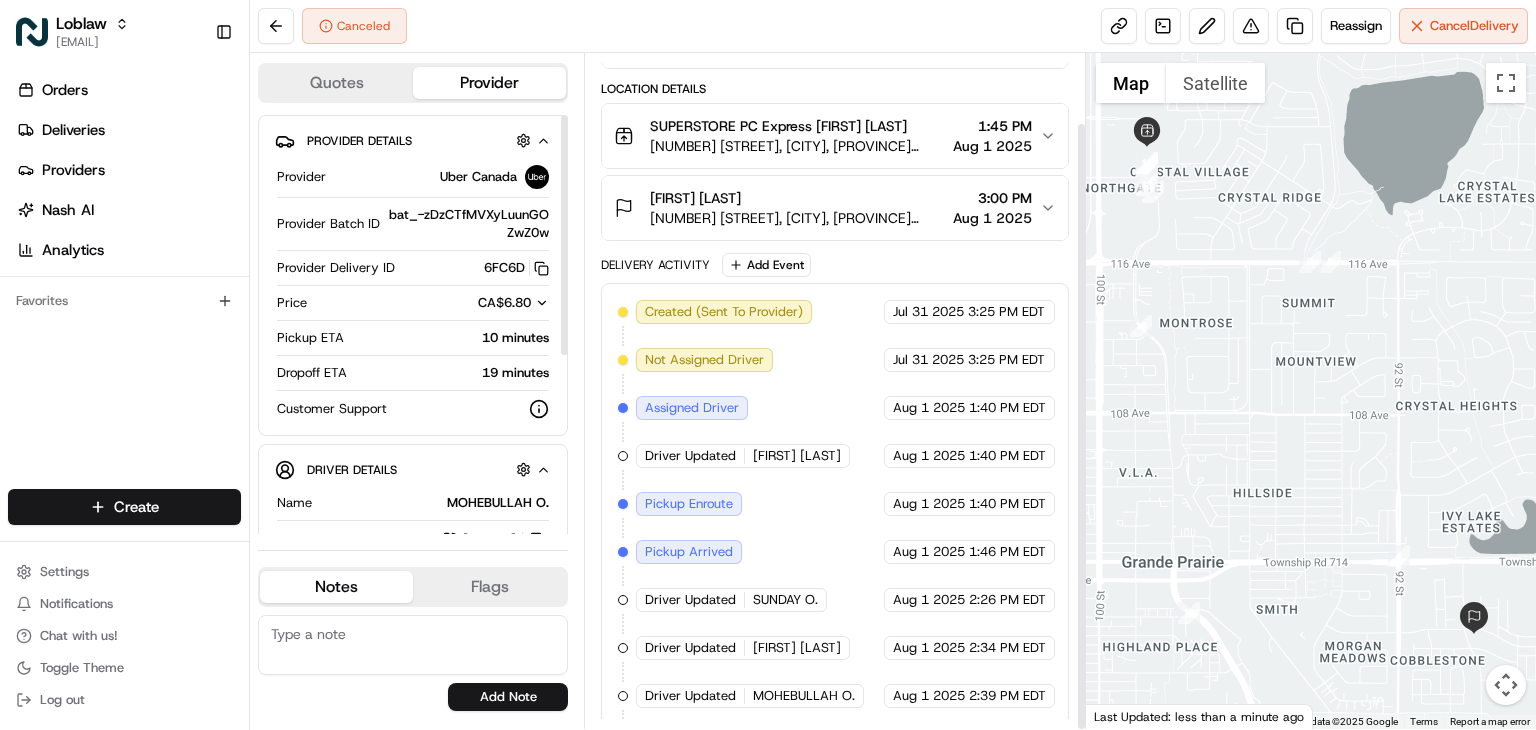 scroll, scrollTop: 230, scrollLeft: 0, axis: vertical 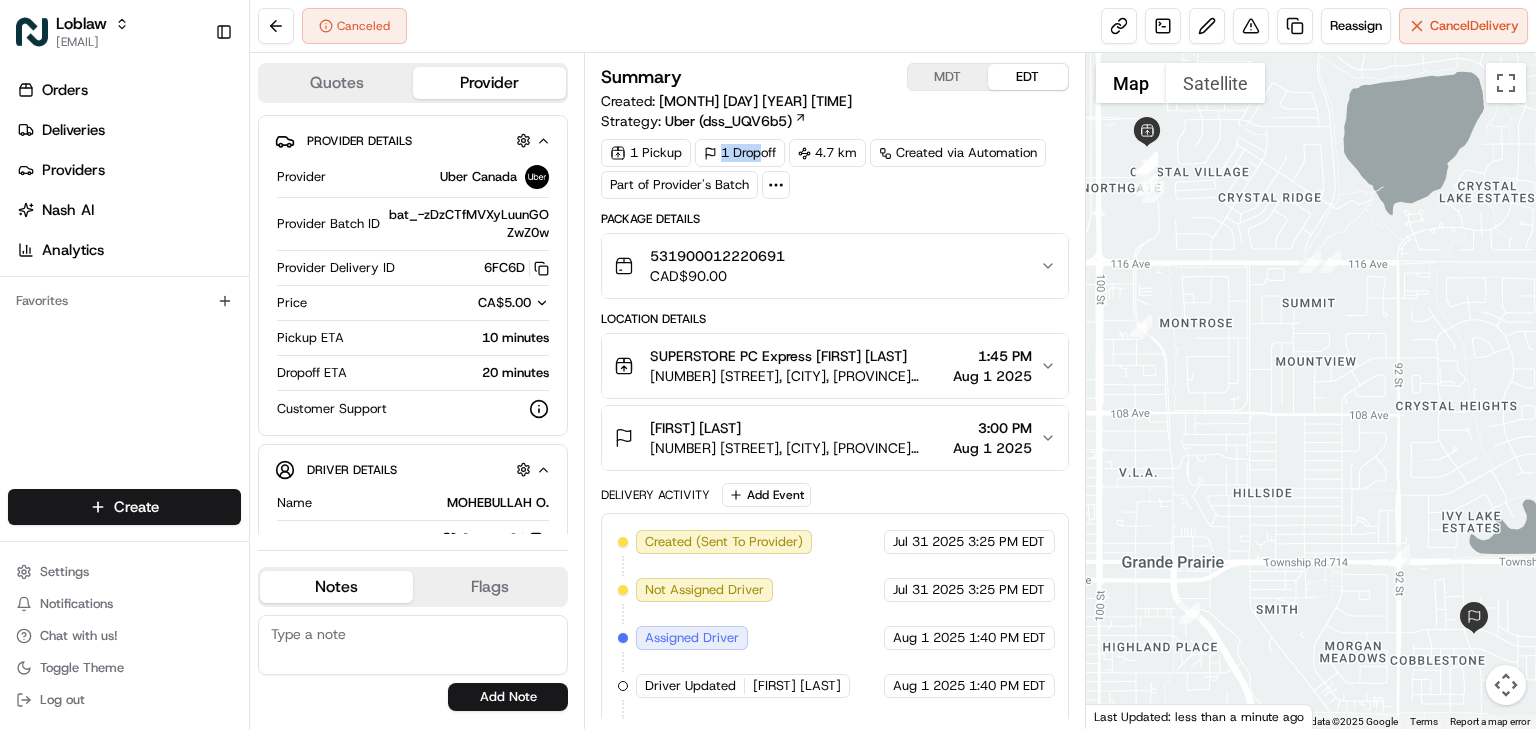 click on "1   Dropoff" at bounding box center (740, 153) 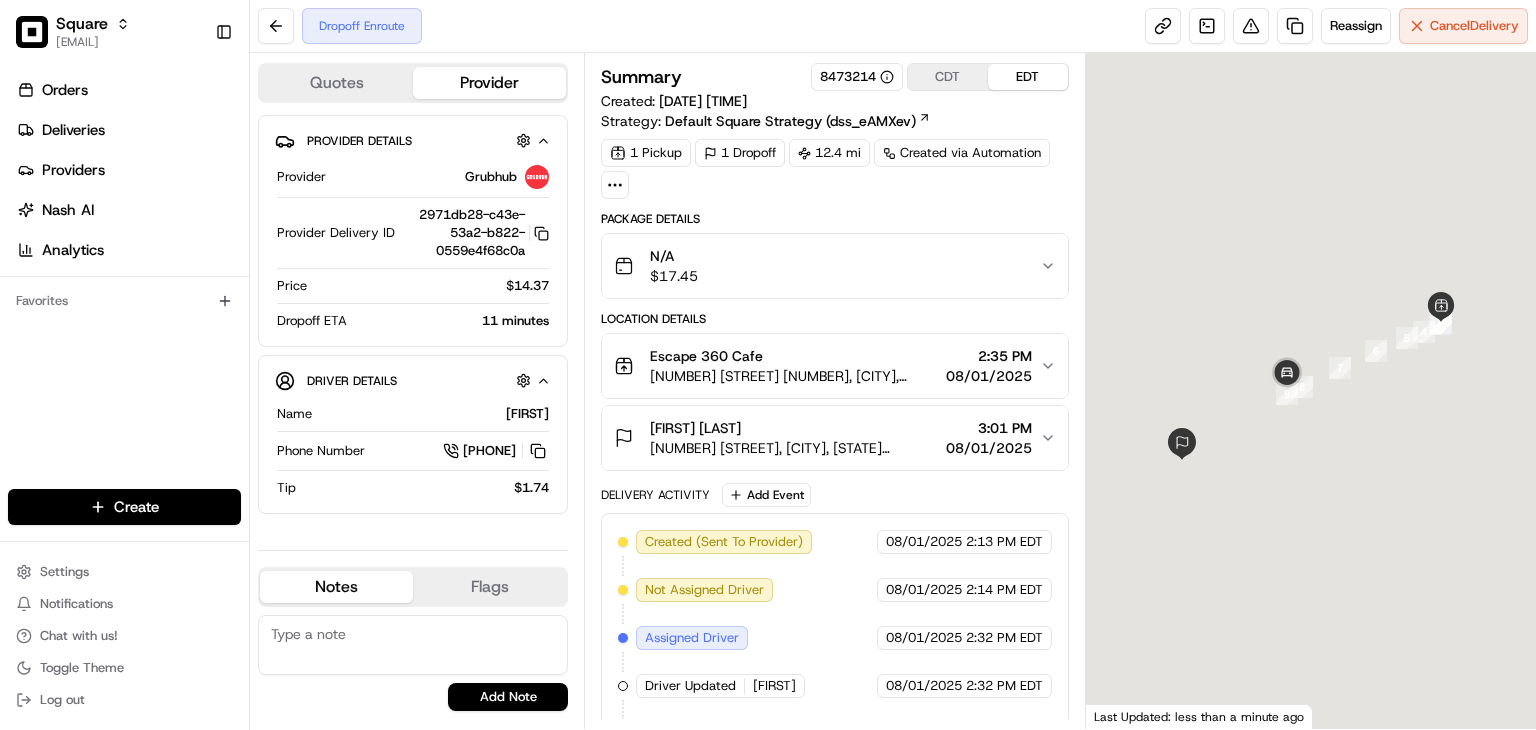 scroll, scrollTop: 0, scrollLeft: 0, axis: both 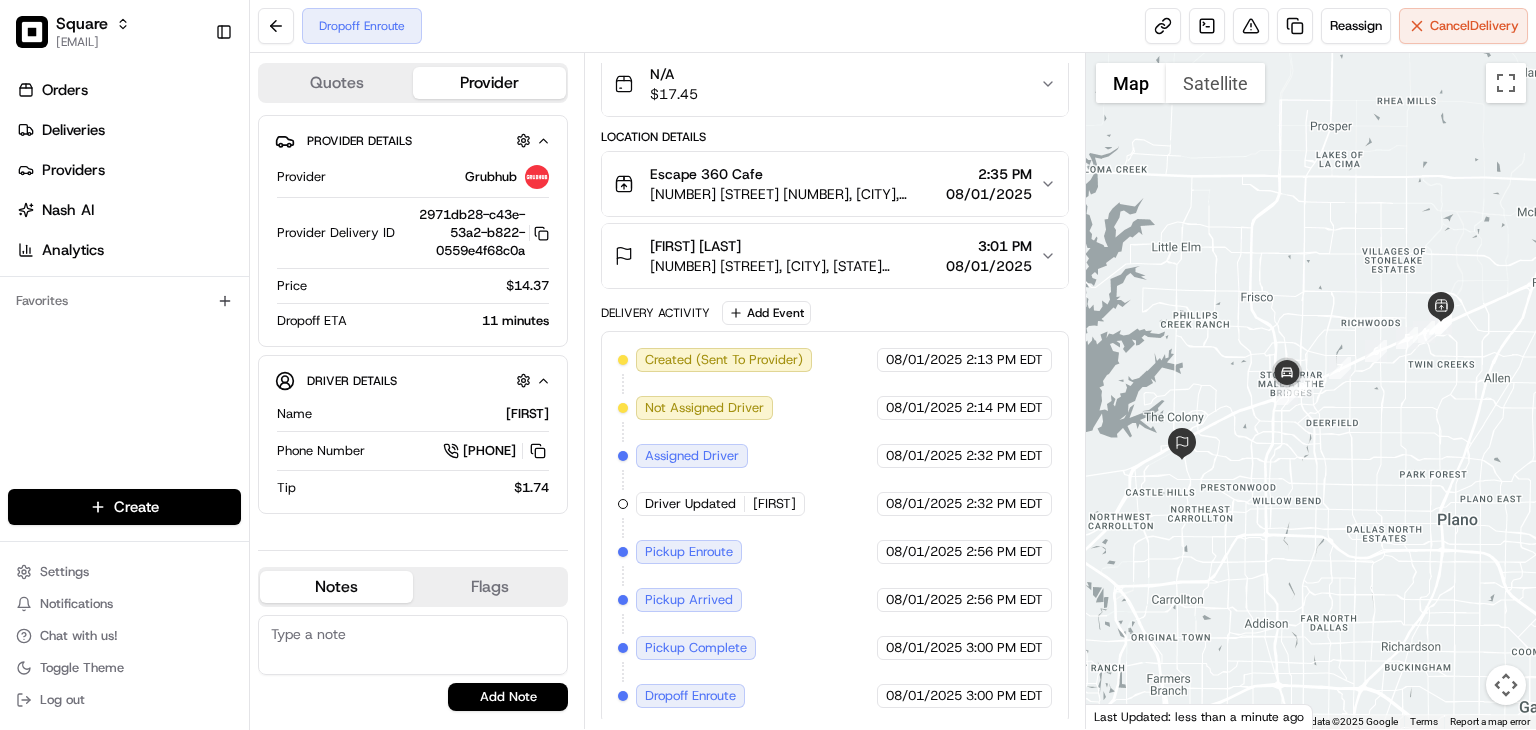 click at bounding box center [413, 645] 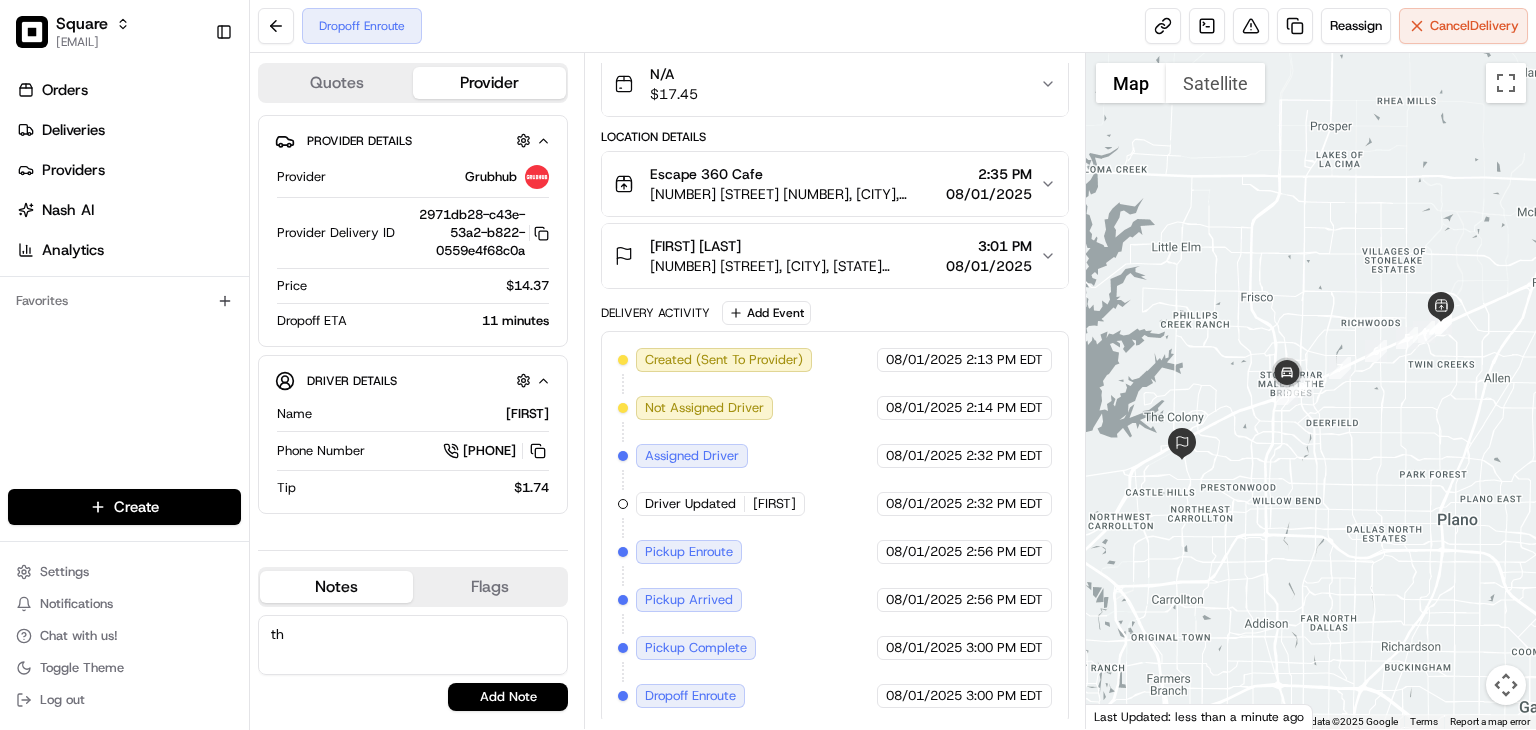 type on "t" 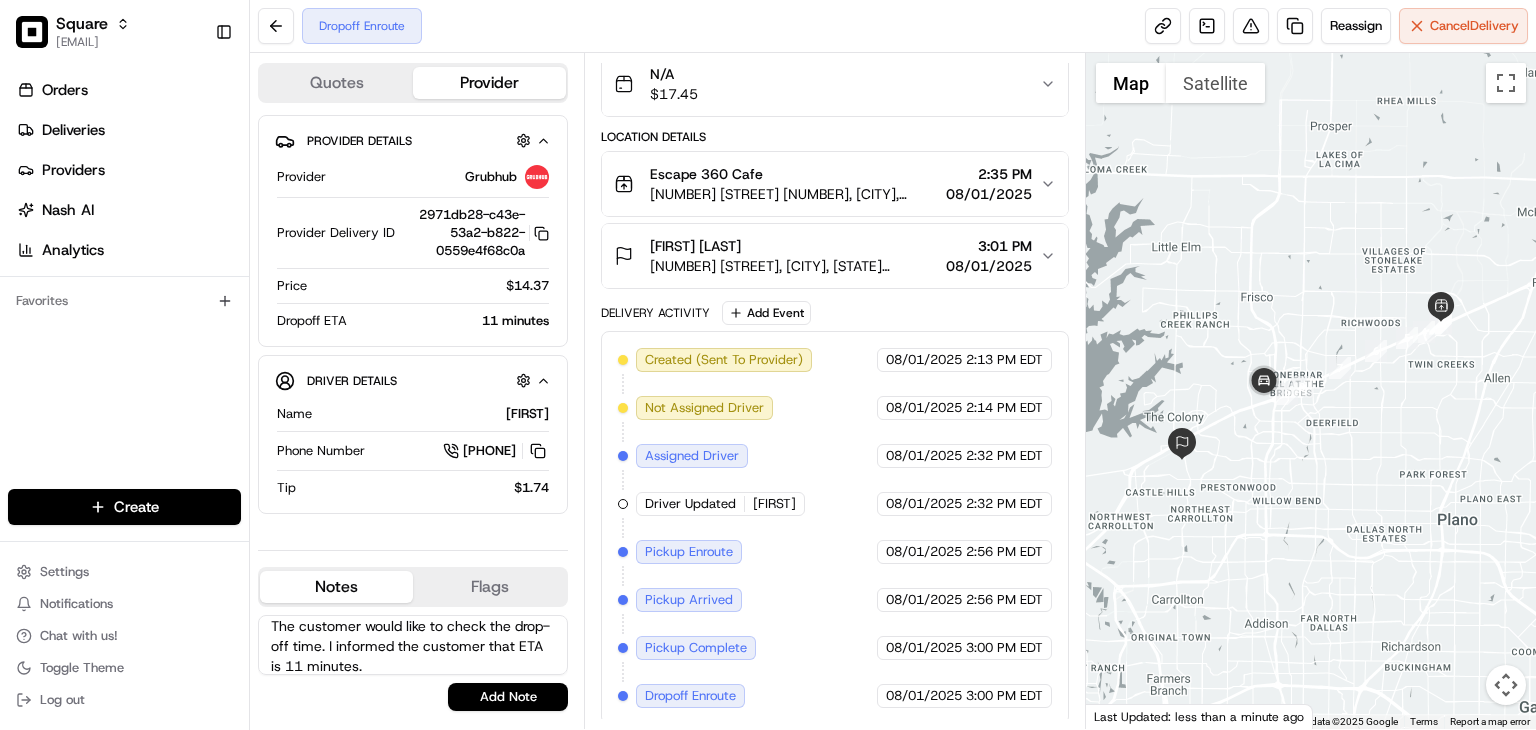 scroll, scrollTop: 8, scrollLeft: 0, axis: vertical 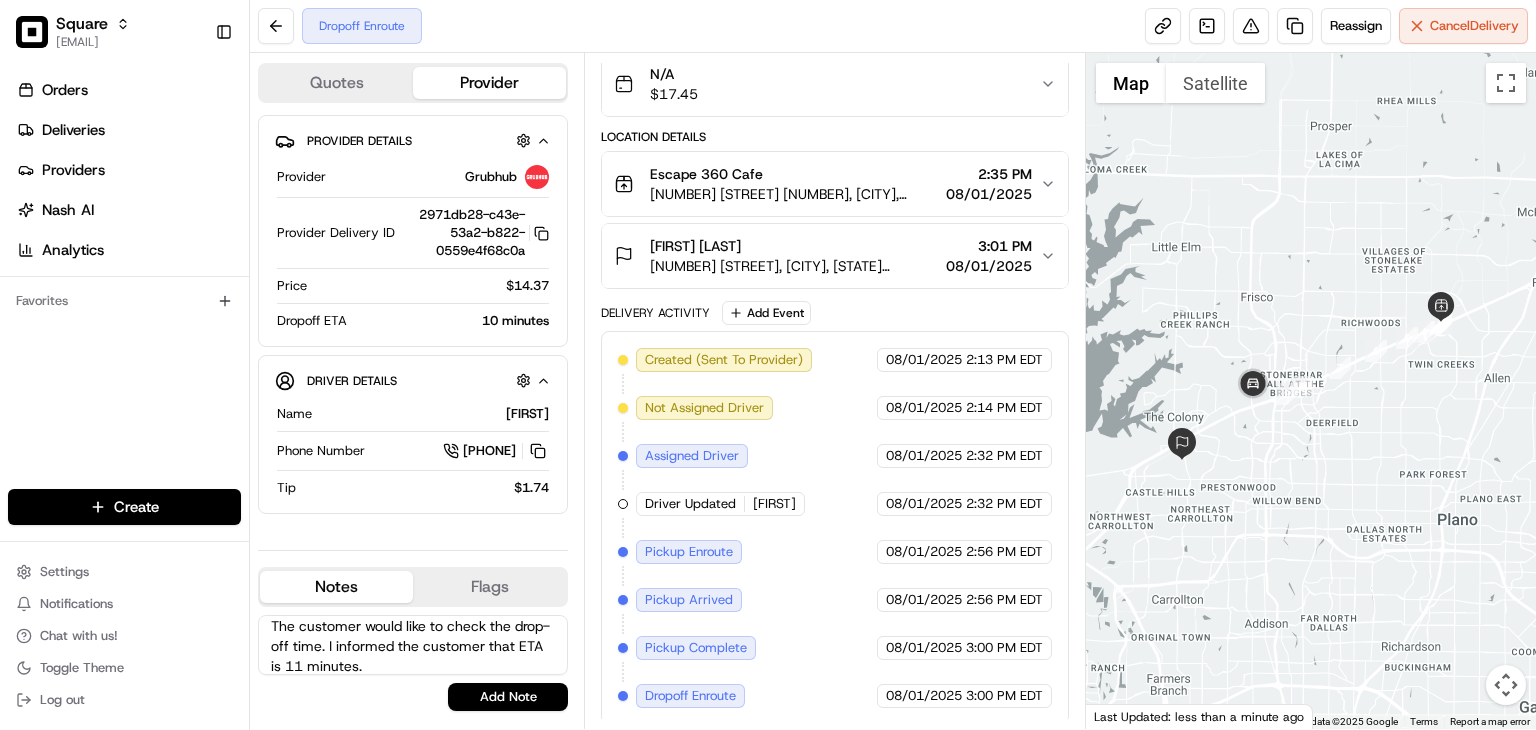 click on "The customer would like to check the drop-off time. I informed the customer that ETA is 11 minutes." at bounding box center (413, 645) 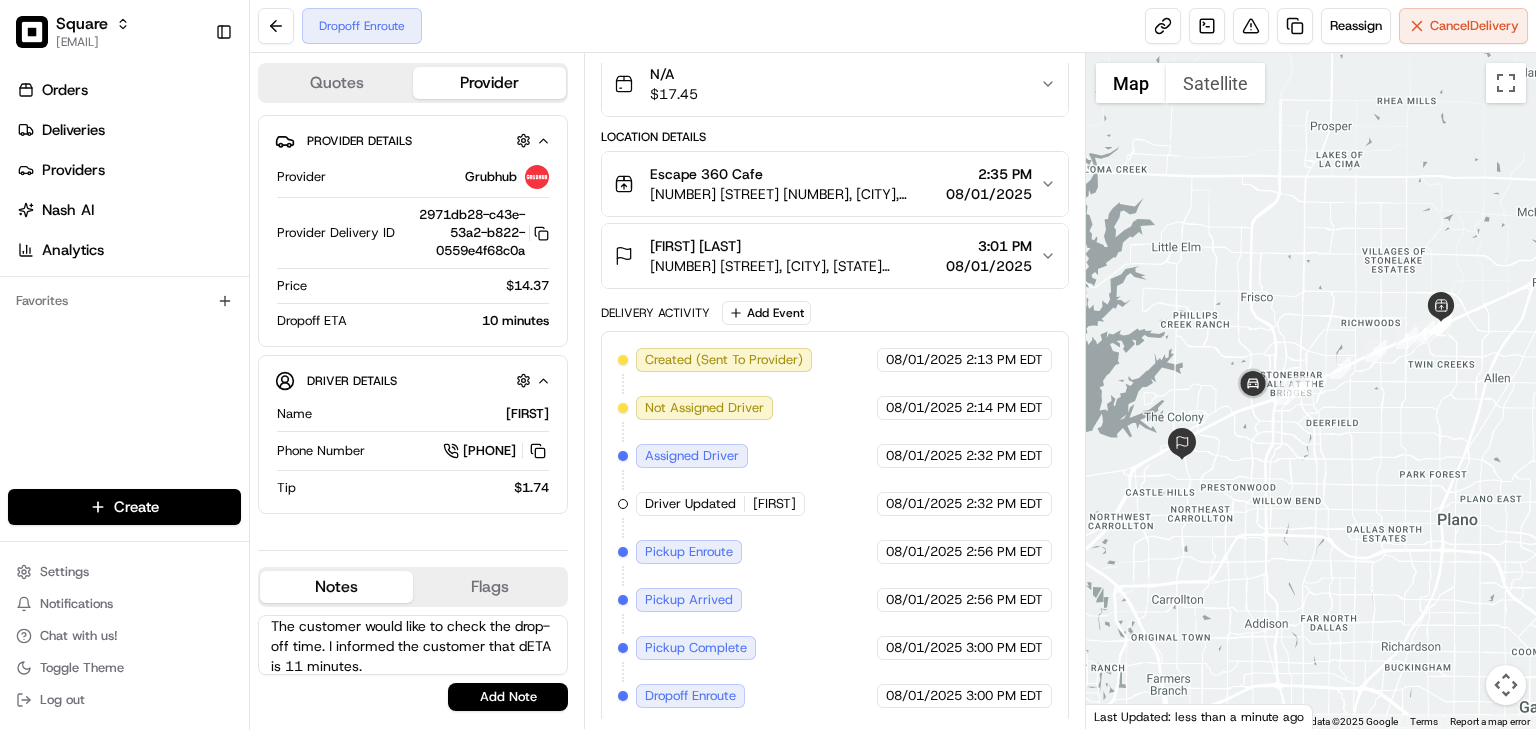 scroll, scrollTop: 8, scrollLeft: 0, axis: vertical 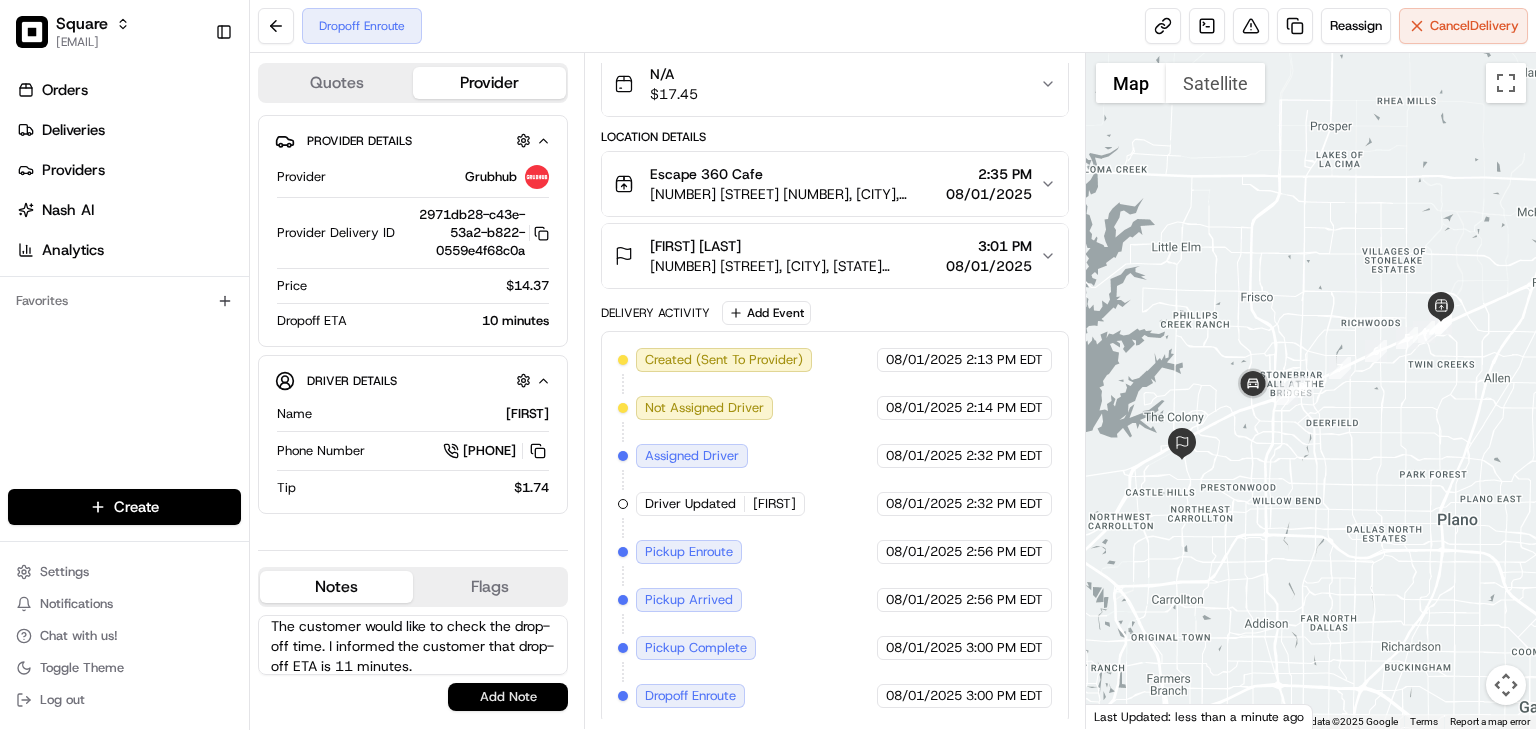 type on "The customer would like to check the drop-off time. I informed the customer that drop-off ETA is 11 minutes." 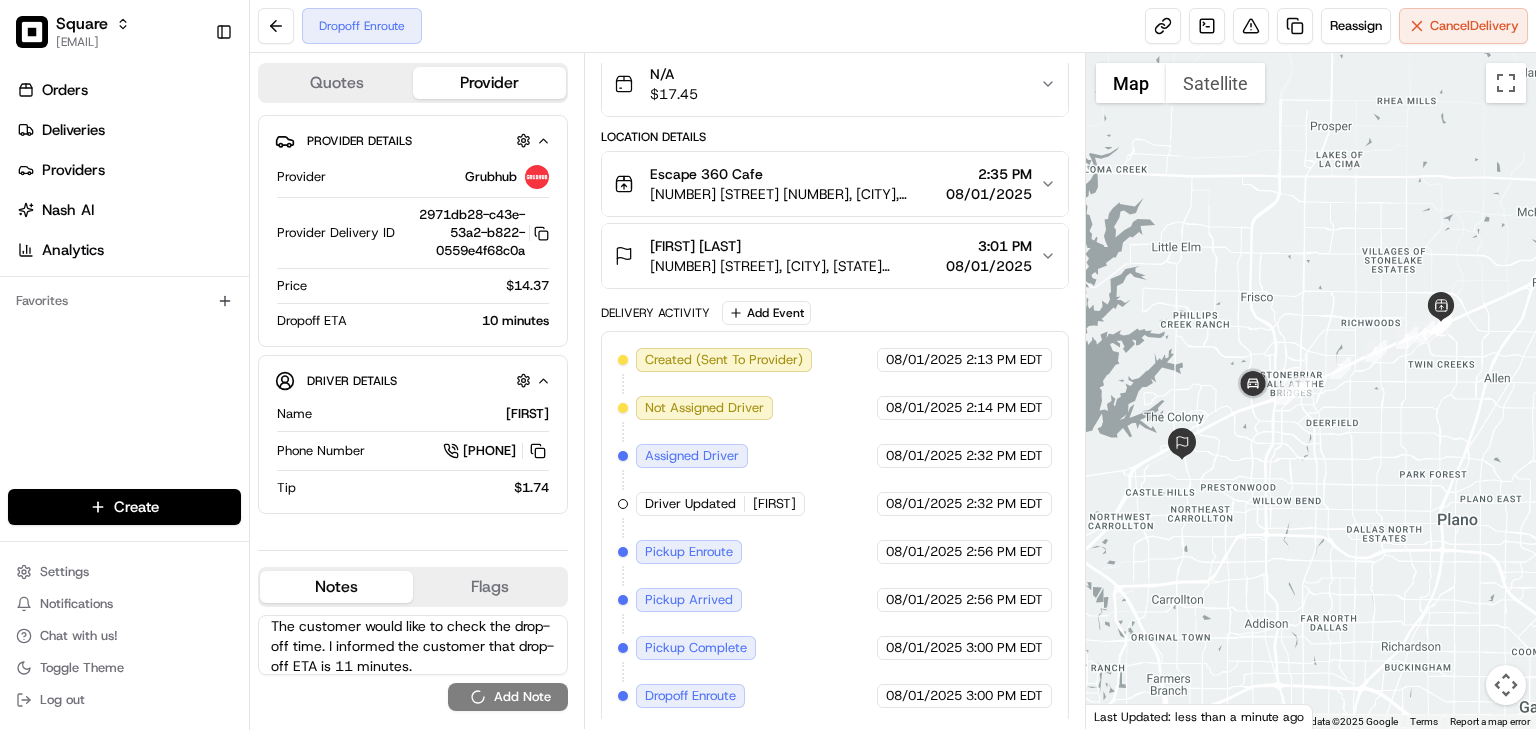 type 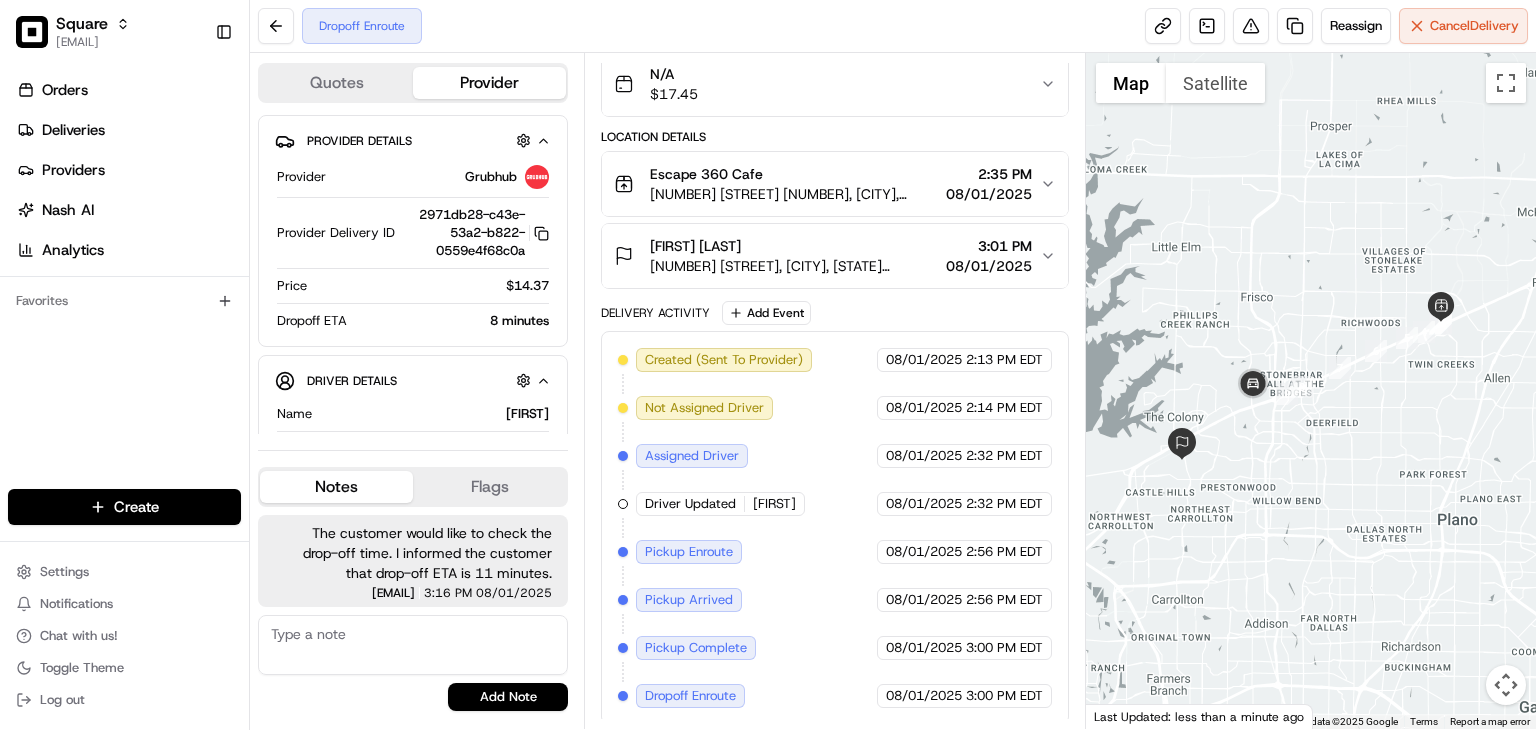 scroll, scrollTop: 0, scrollLeft: 0, axis: both 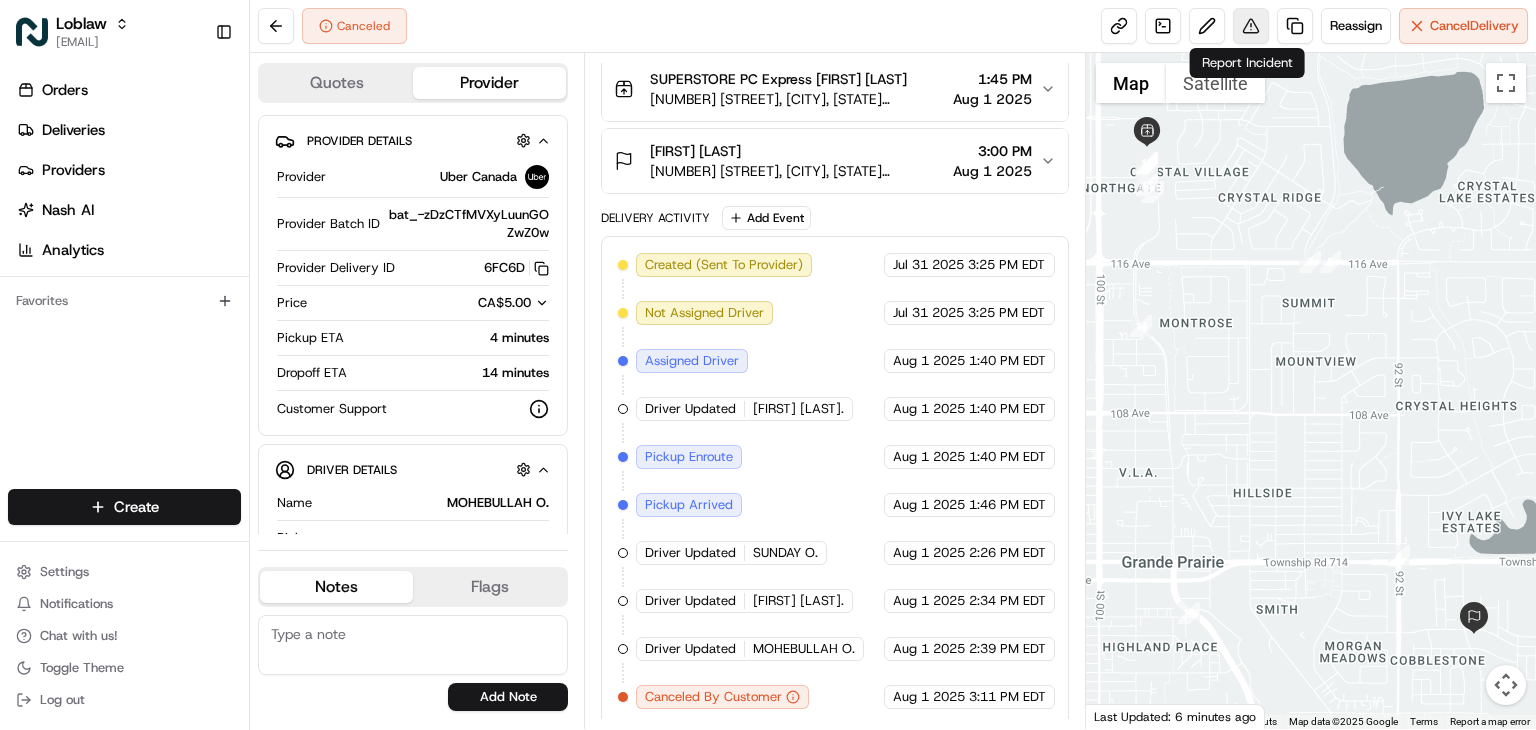 click at bounding box center [1251, 26] 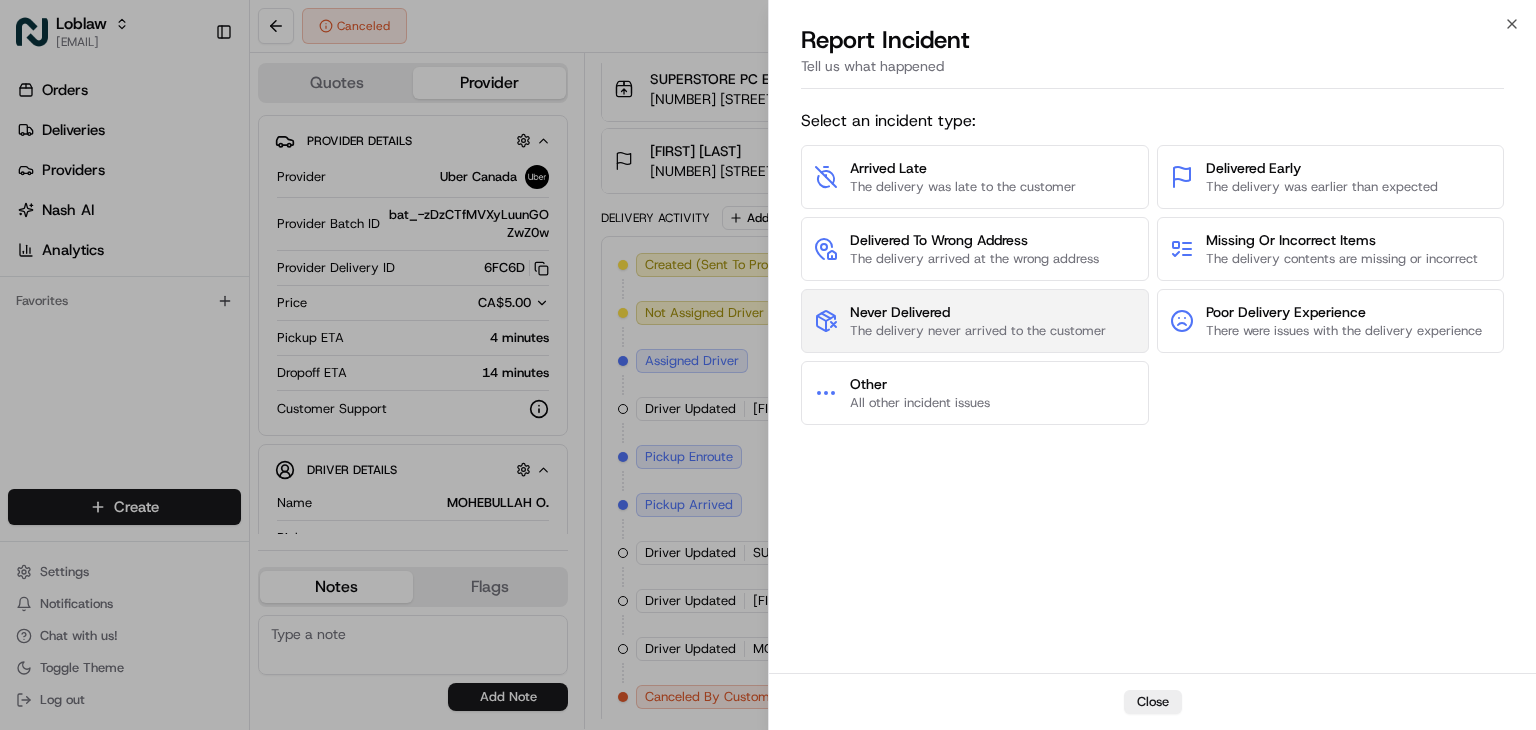 click on "Never Delivered" at bounding box center [978, 312] 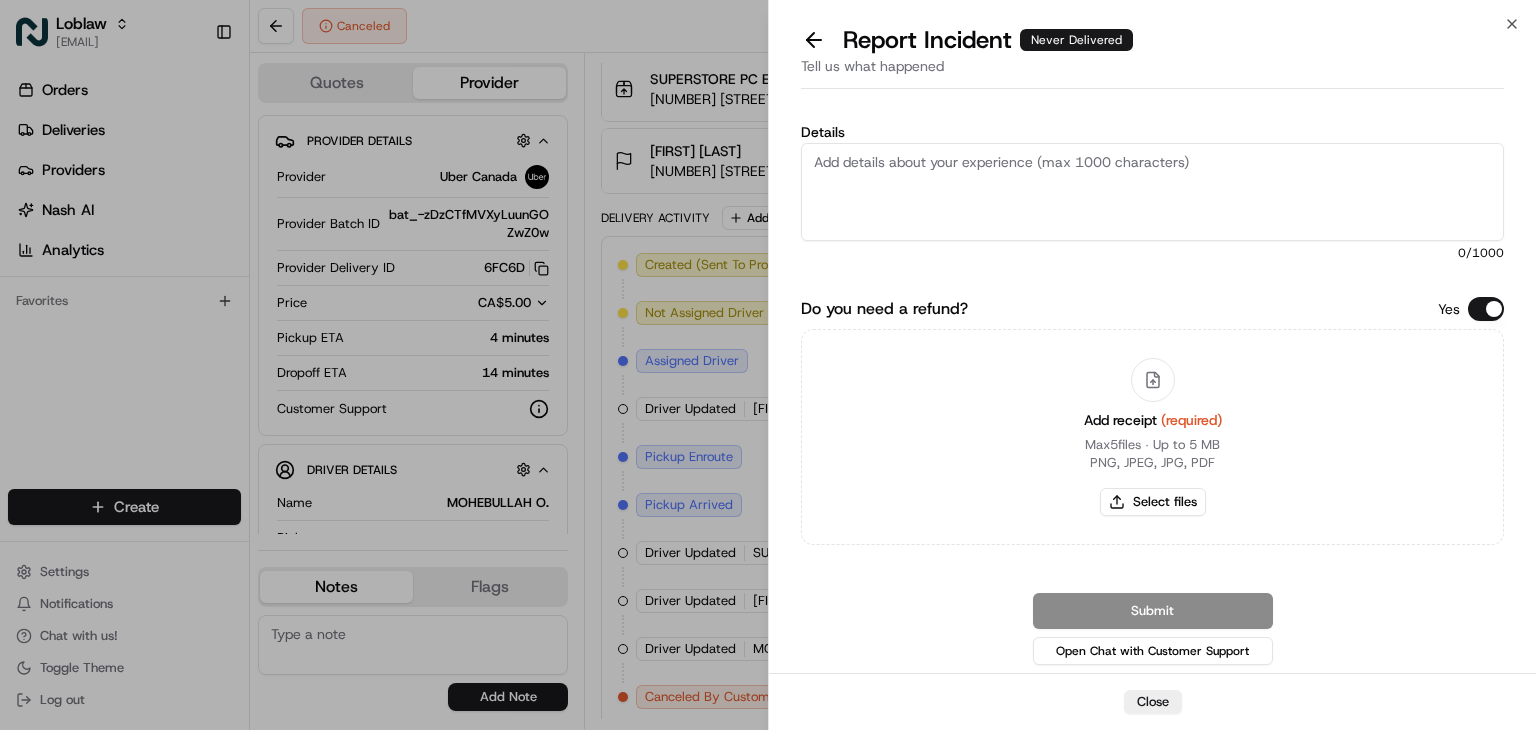 click on "Do you need a refund?" at bounding box center (1486, 309) 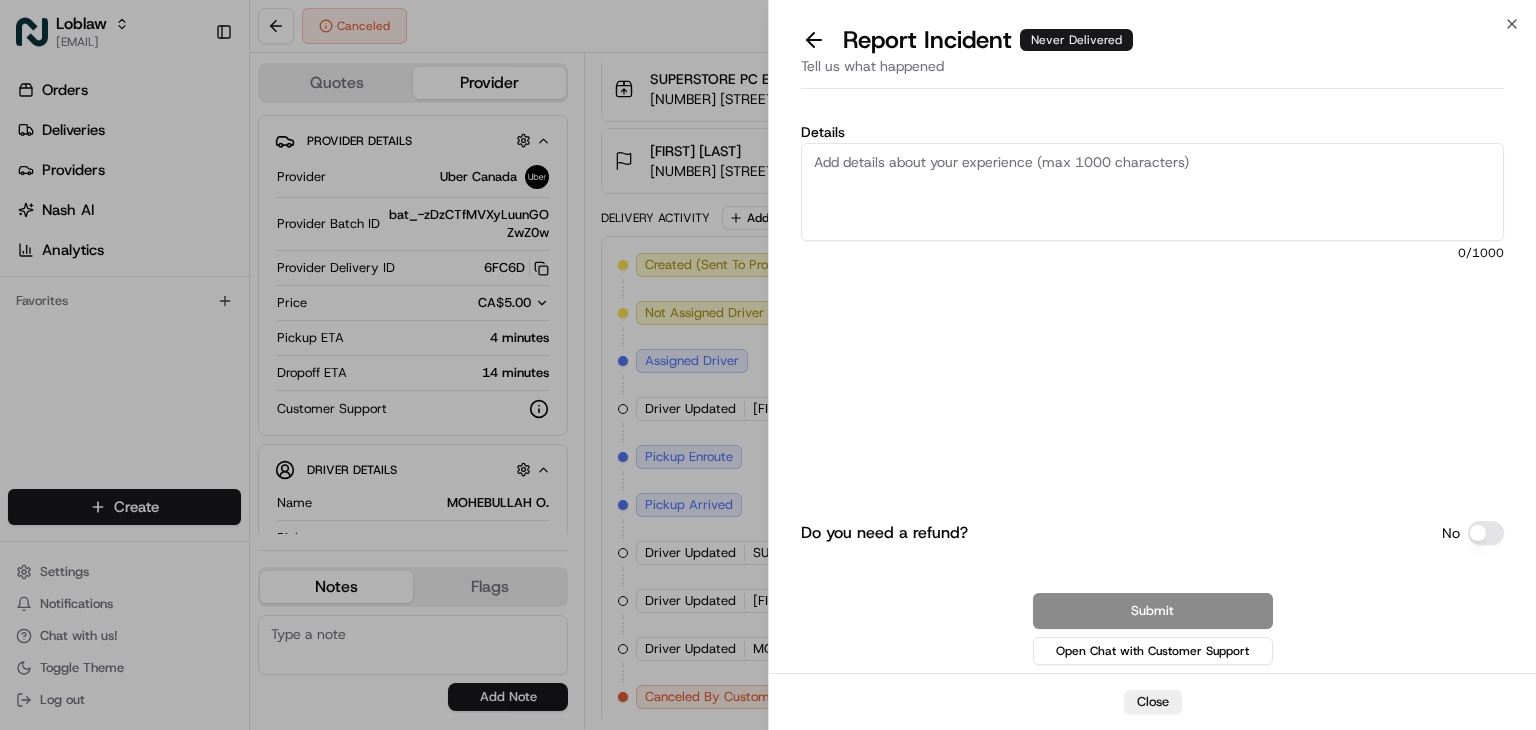 click on "Details" at bounding box center (1152, 192) 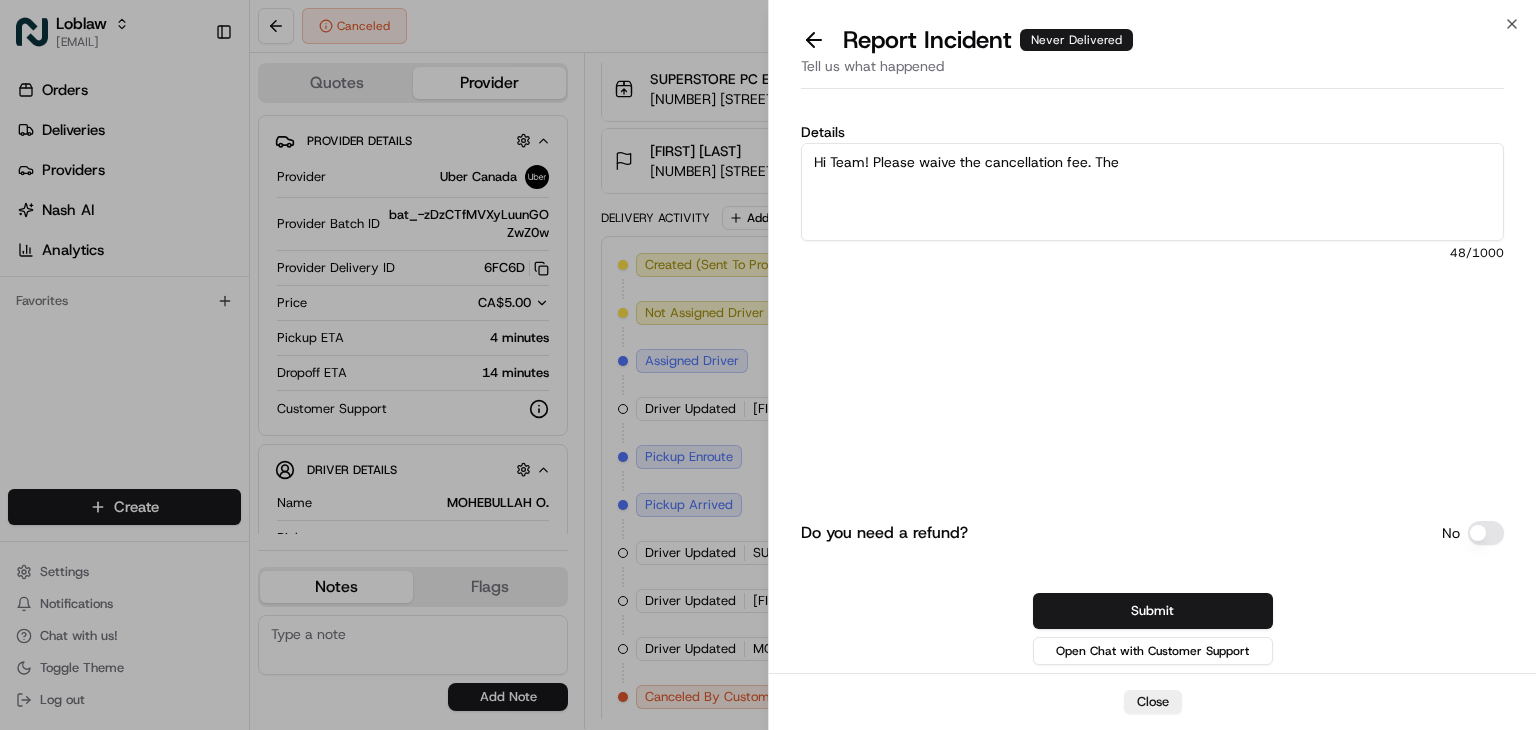 click on "Hi Team! Please waive the cancellation fee. The" at bounding box center (1152, 192) 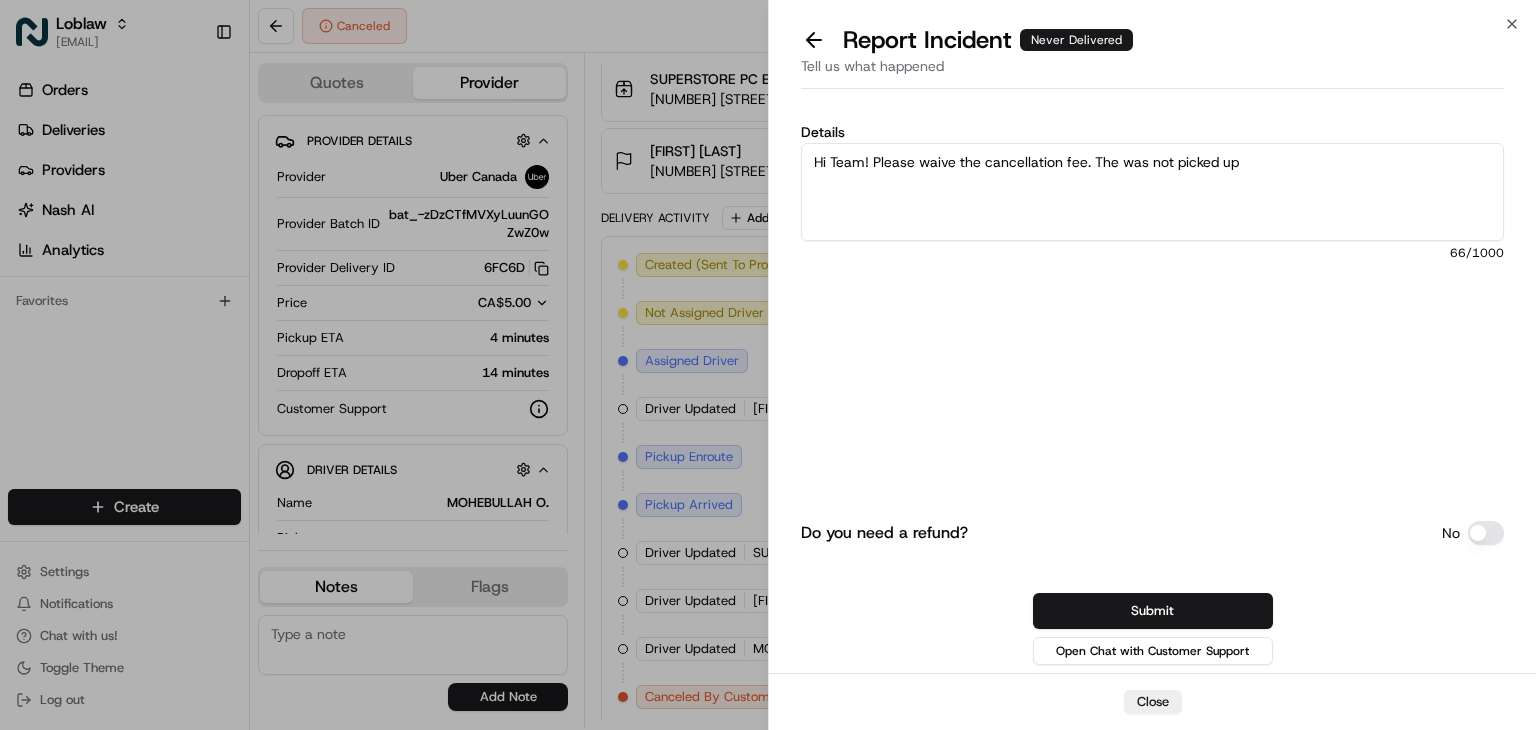 click on "Hi Team! Please waive the cancellation fee. The was not picked up" at bounding box center (1152, 192) 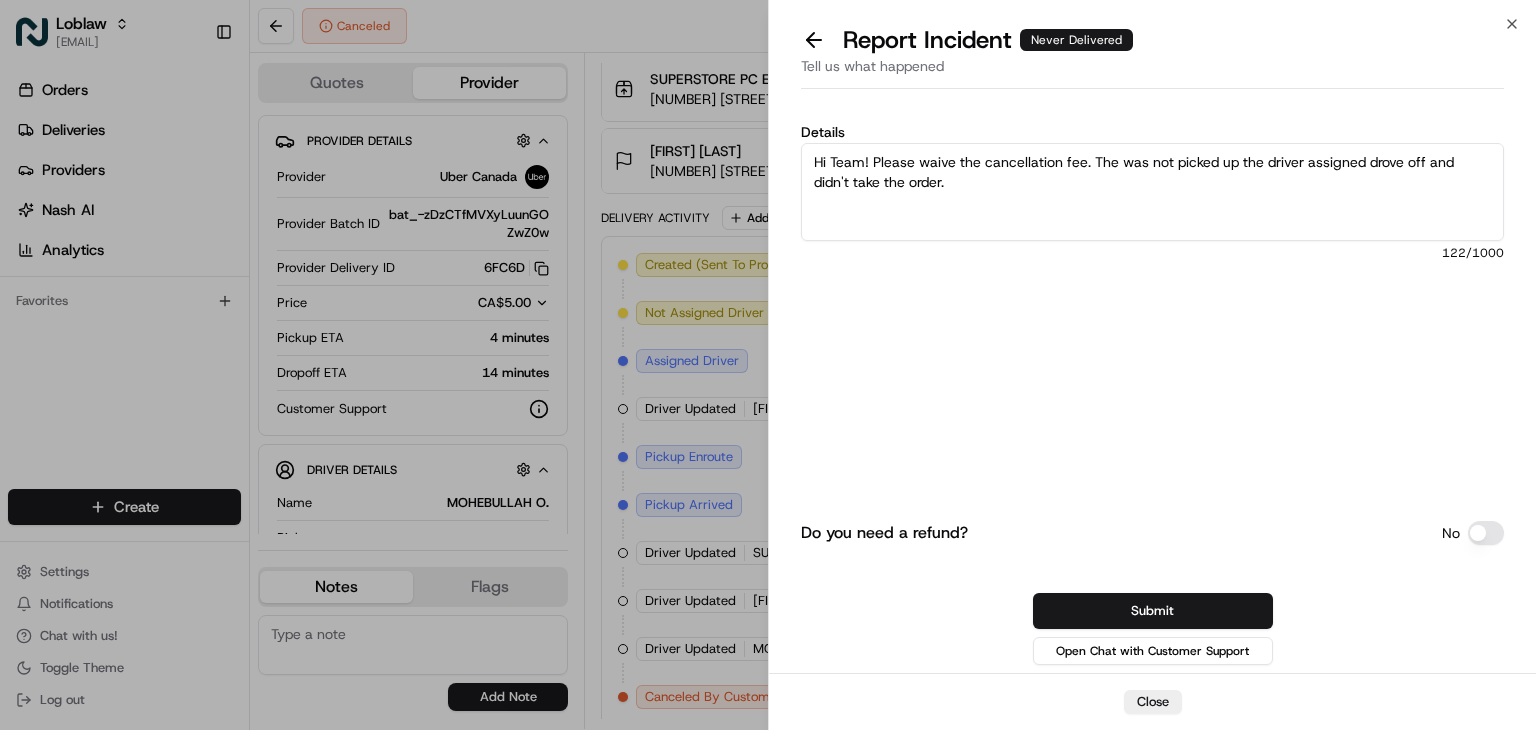click on "Hi Team! Please waive the cancellation fee. The was not picked up the driver assigned drove off and didn't take the order." at bounding box center [1152, 192] 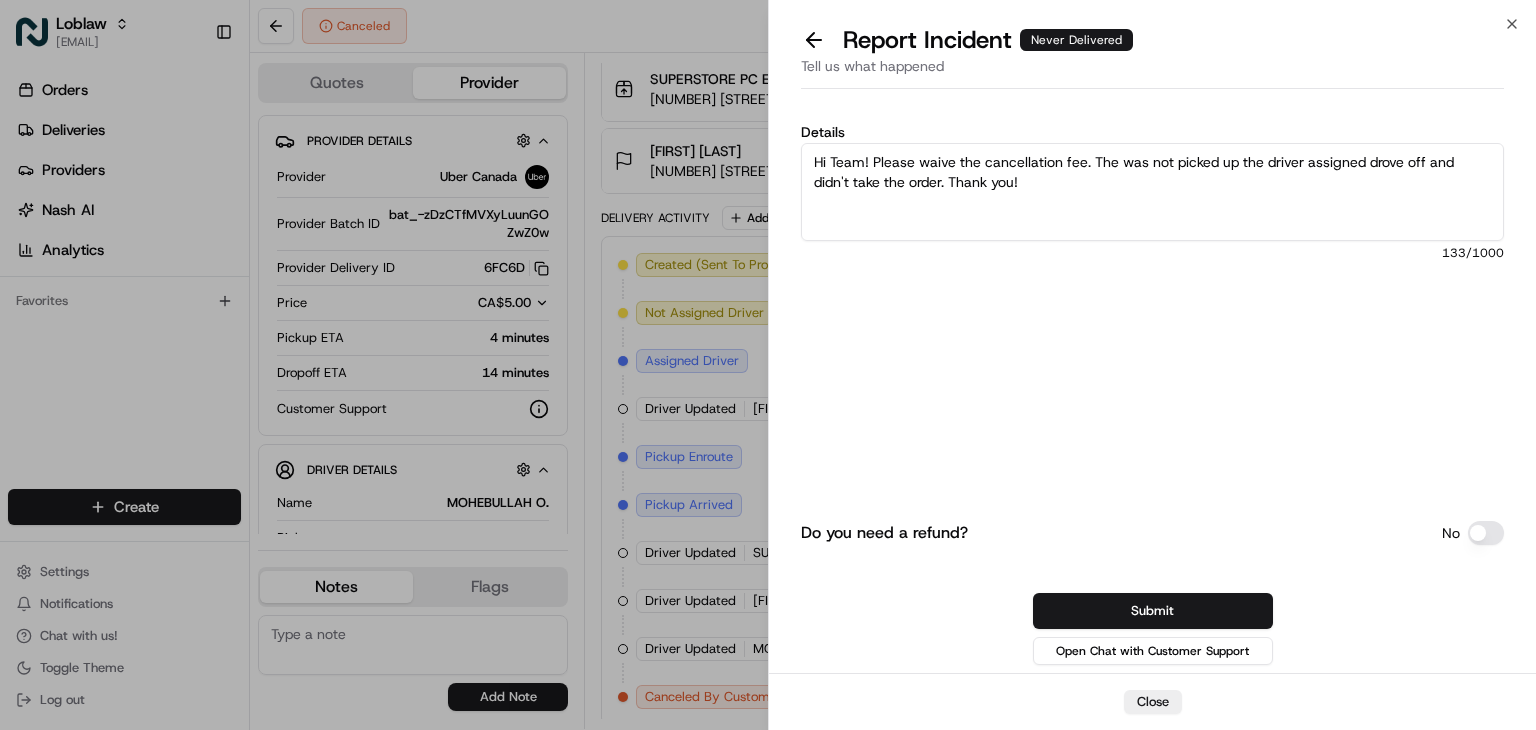 click on "Hi Team! Please waive the cancellation fee. The was not picked up the driver assigned drove off and didn't take the order. Thank you!" at bounding box center (1152, 192) 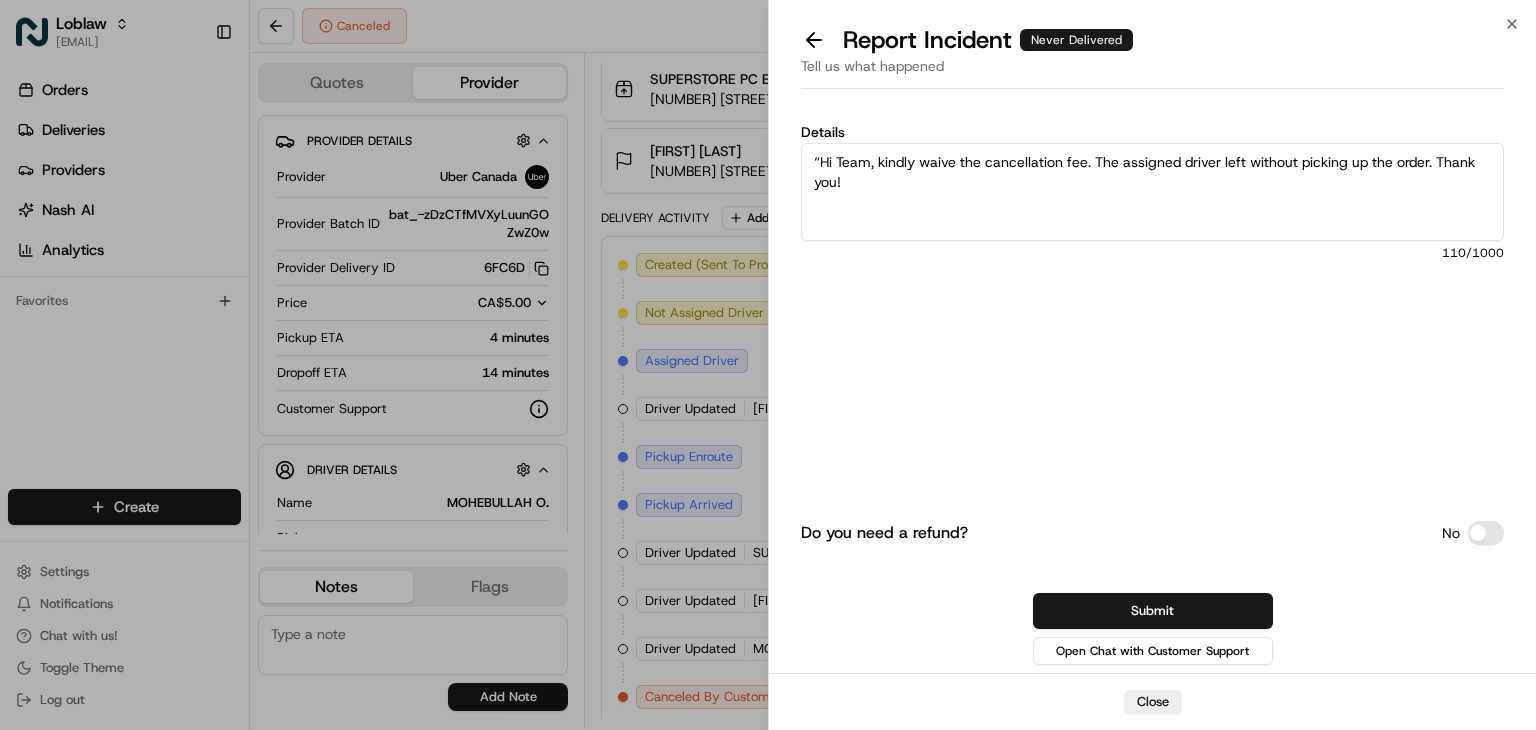 click on "“Hi Team, kindly waive the cancellation fee. The assigned driver left without picking up the order. Thank you!" at bounding box center [1152, 192] 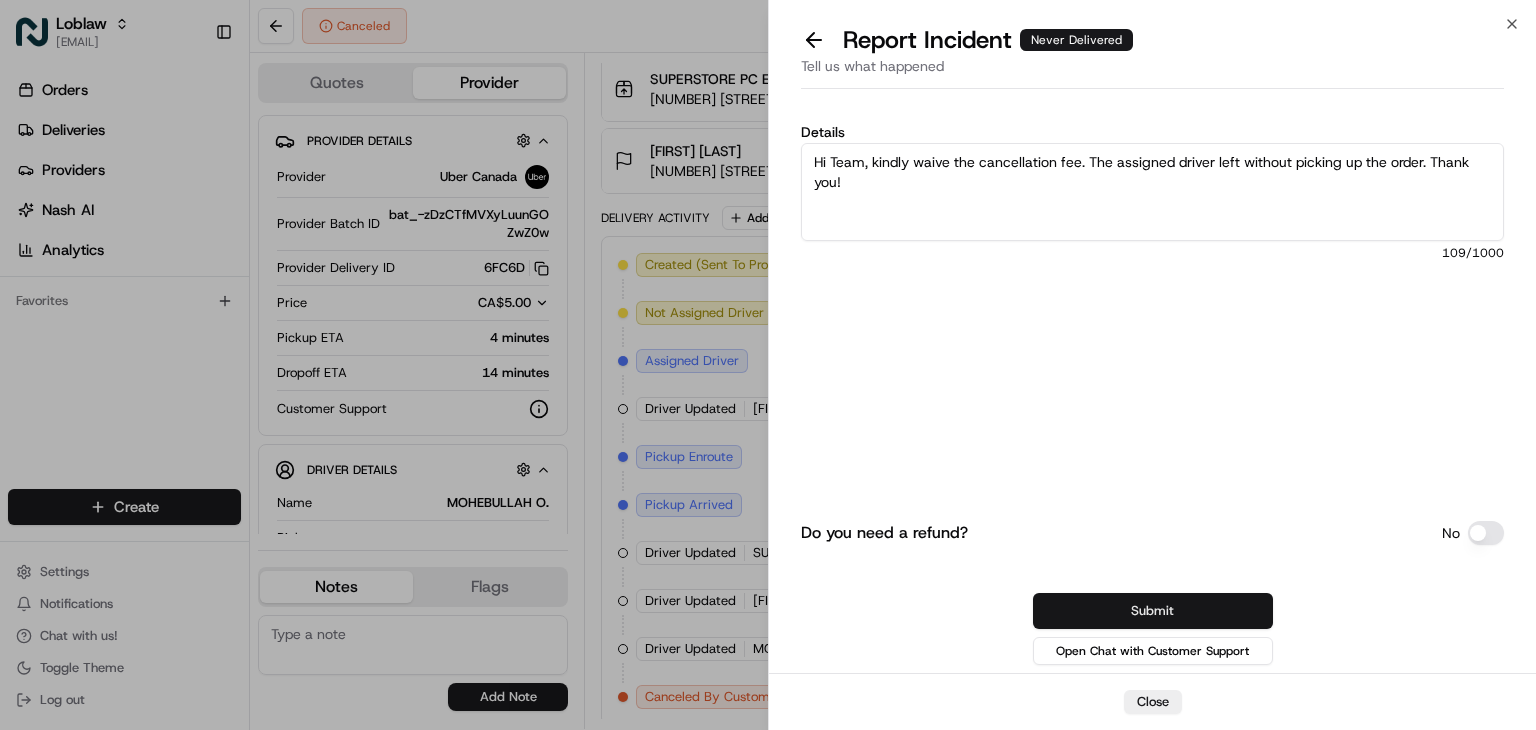 type on "Hi Team, kindly waive the cancellation fee. The assigned driver left without picking up the order. Thank you!" 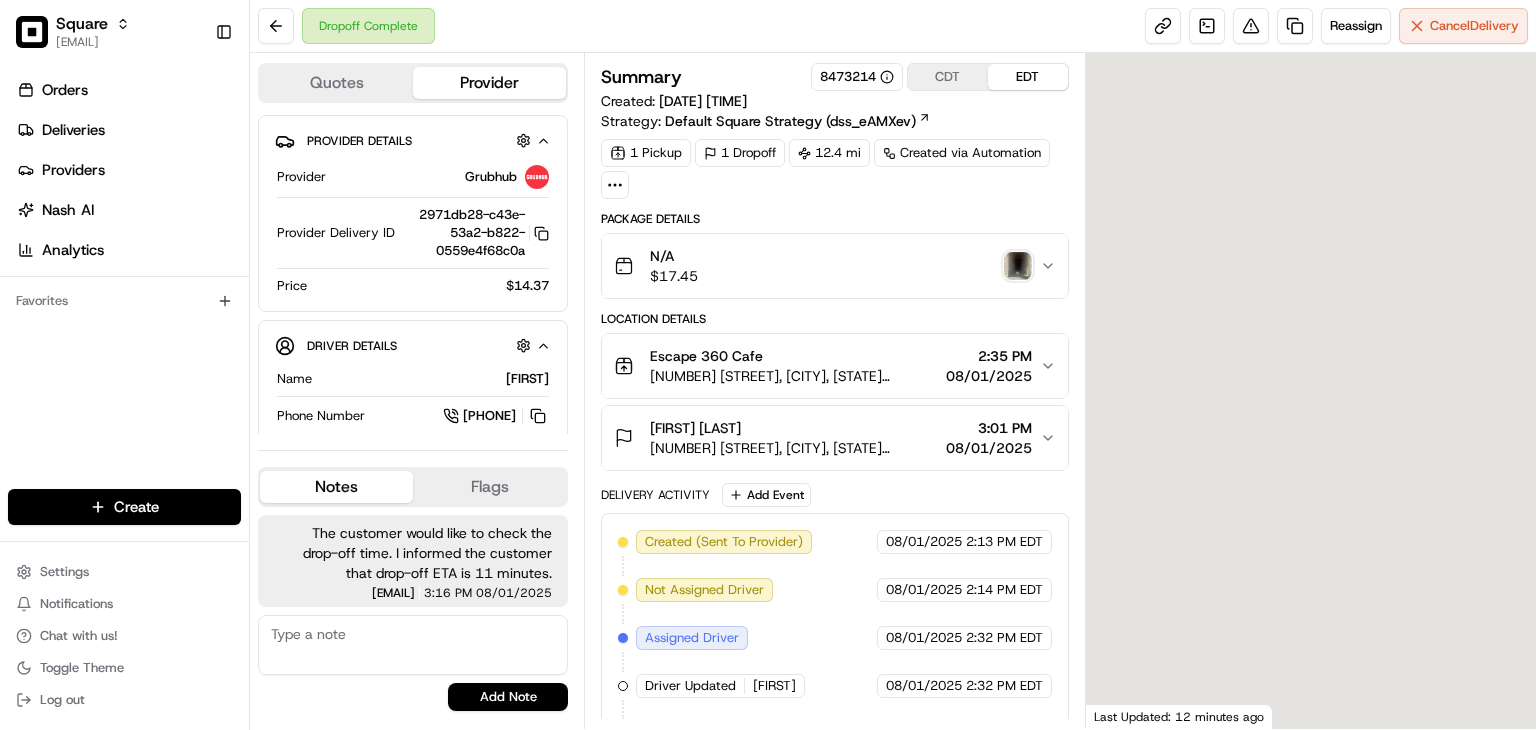 scroll, scrollTop: 0, scrollLeft: 0, axis: both 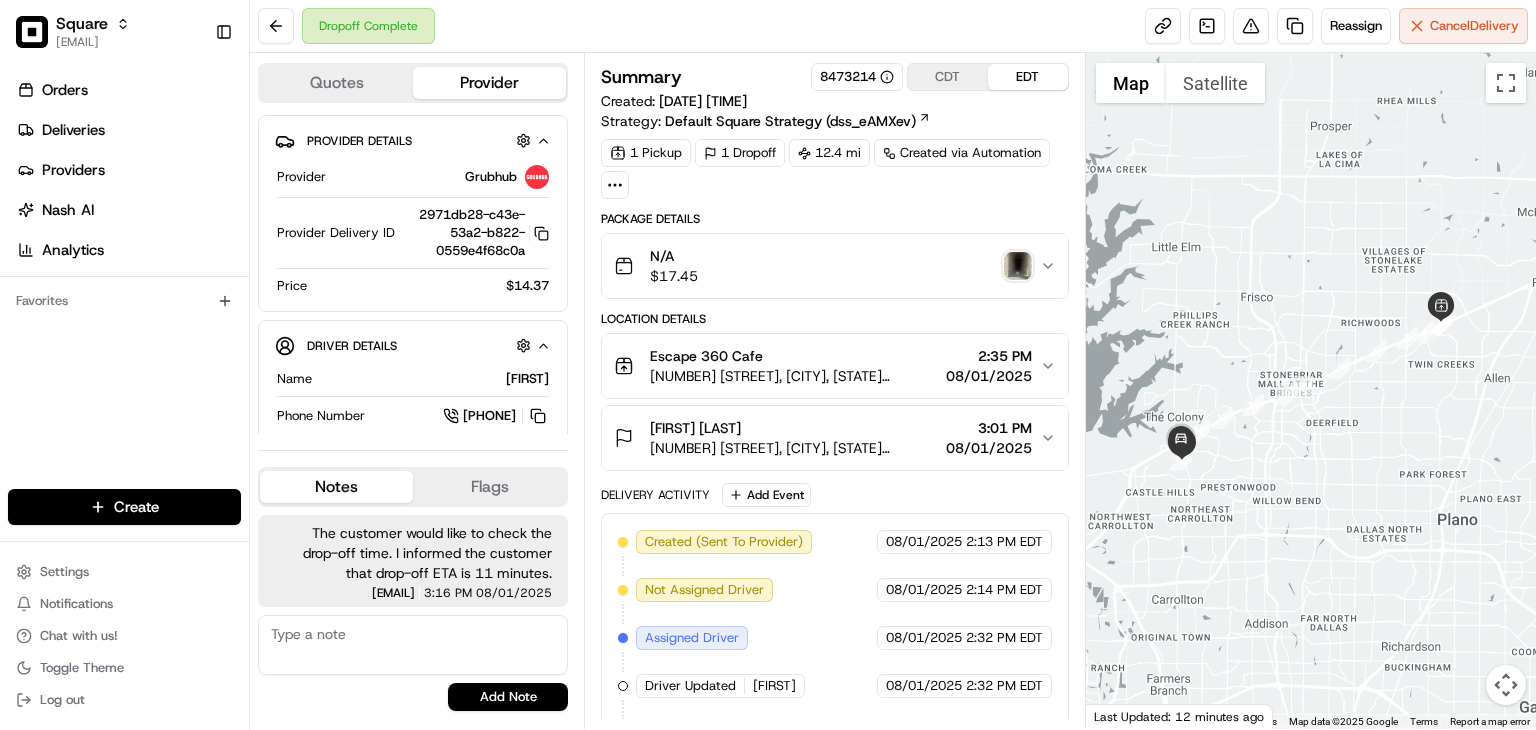 click at bounding box center (1018, 266) 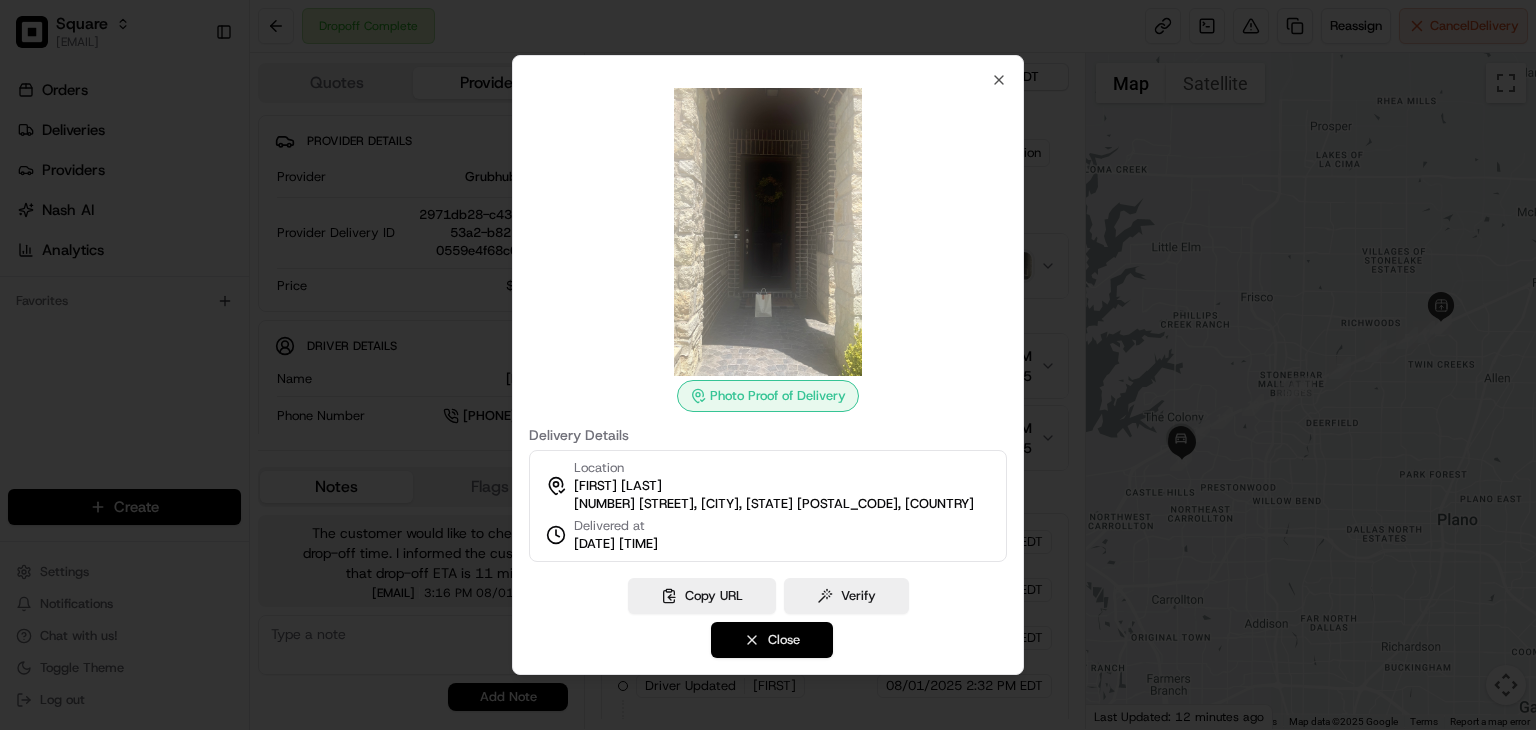 click on "Close" at bounding box center [772, 640] 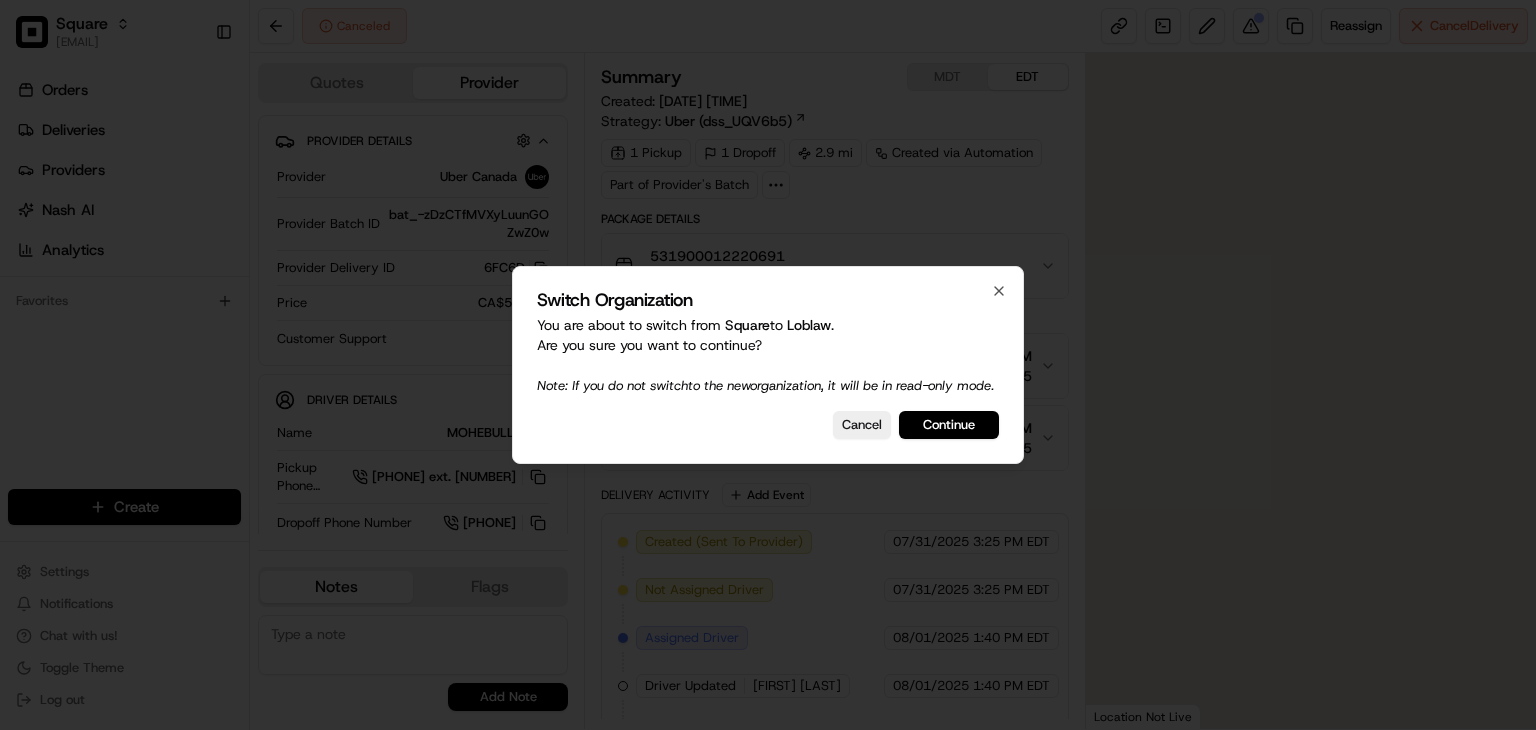 scroll, scrollTop: 0, scrollLeft: 0, axis: both 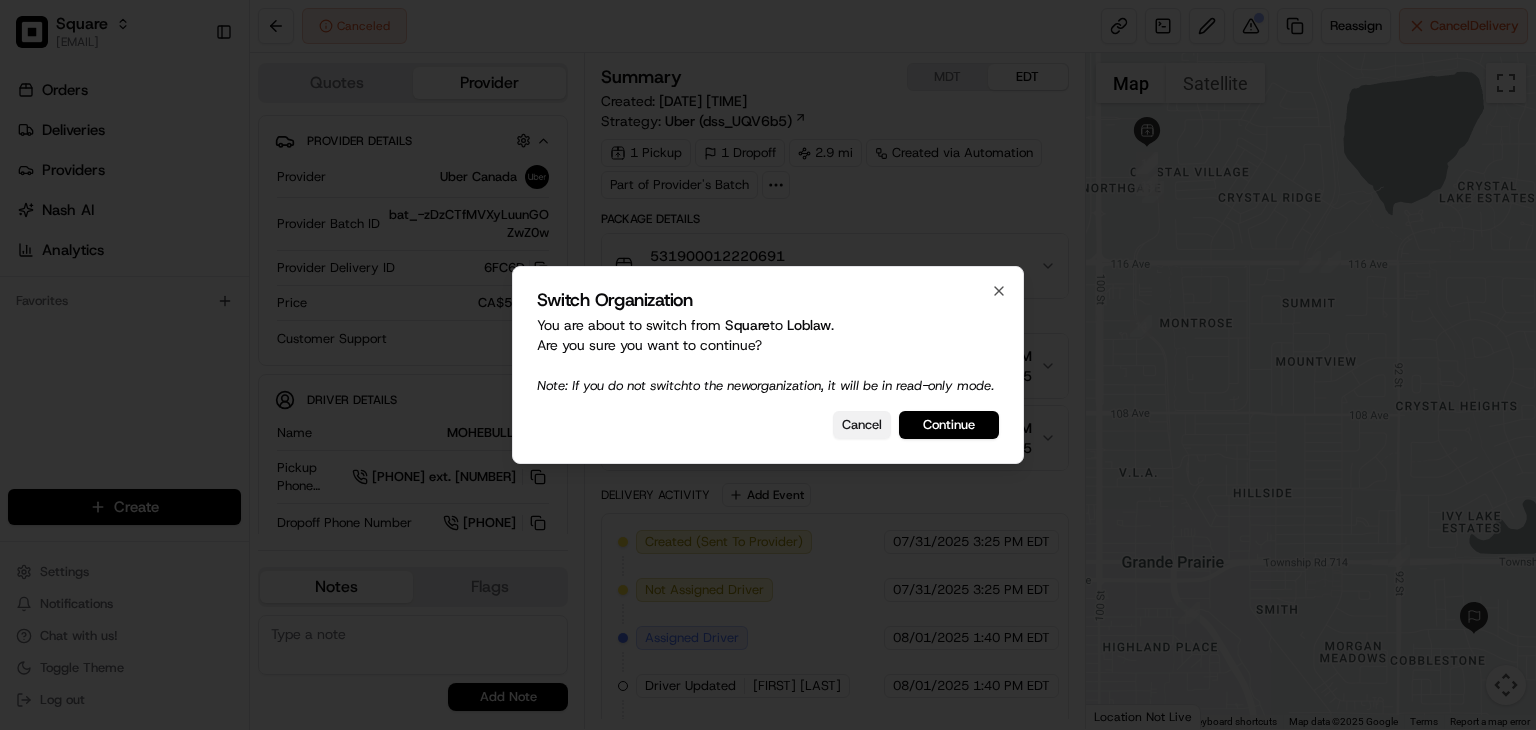 click on "Cancel" at bounding box center [862, 425] 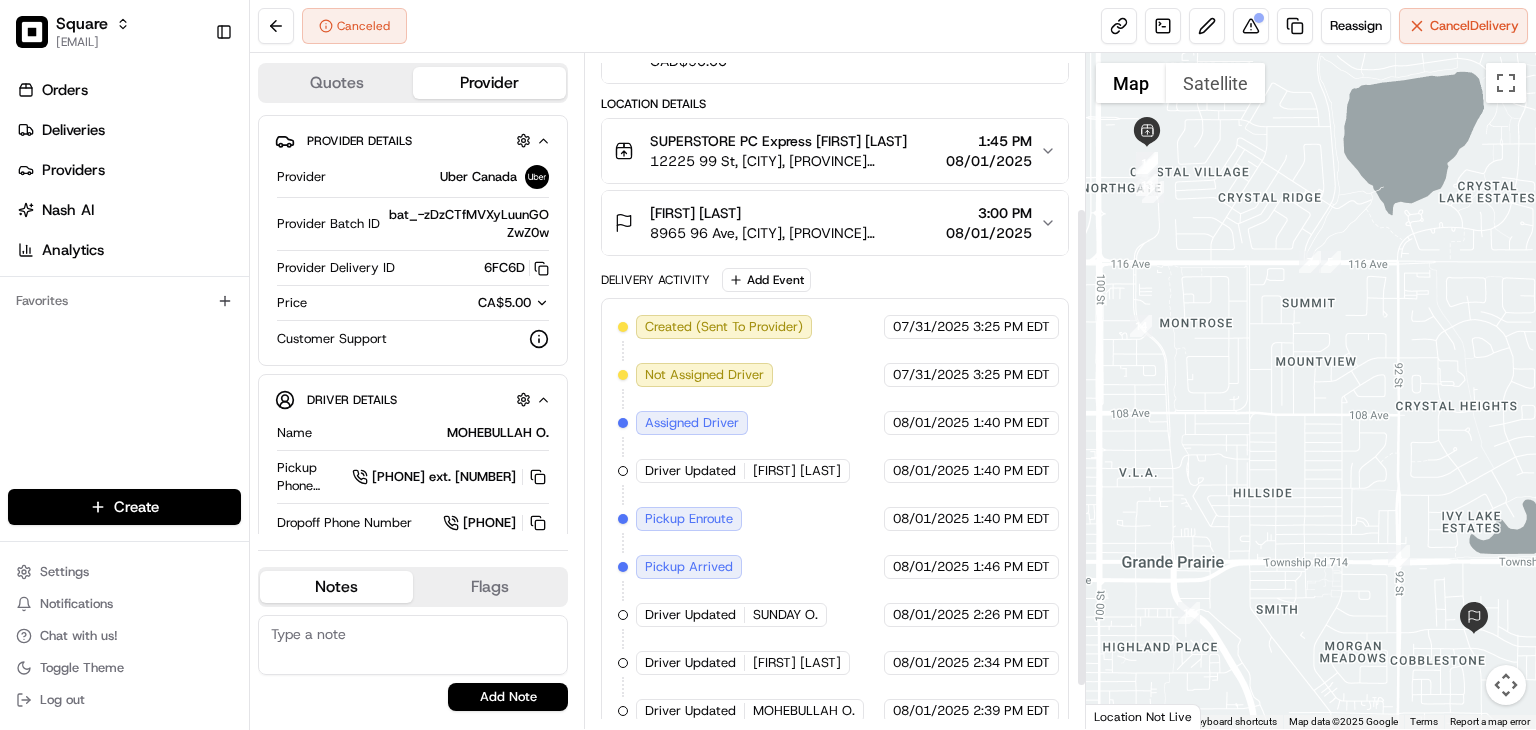 scroll, scrollTop: 216, scrollLeft: 0, axis: vertical 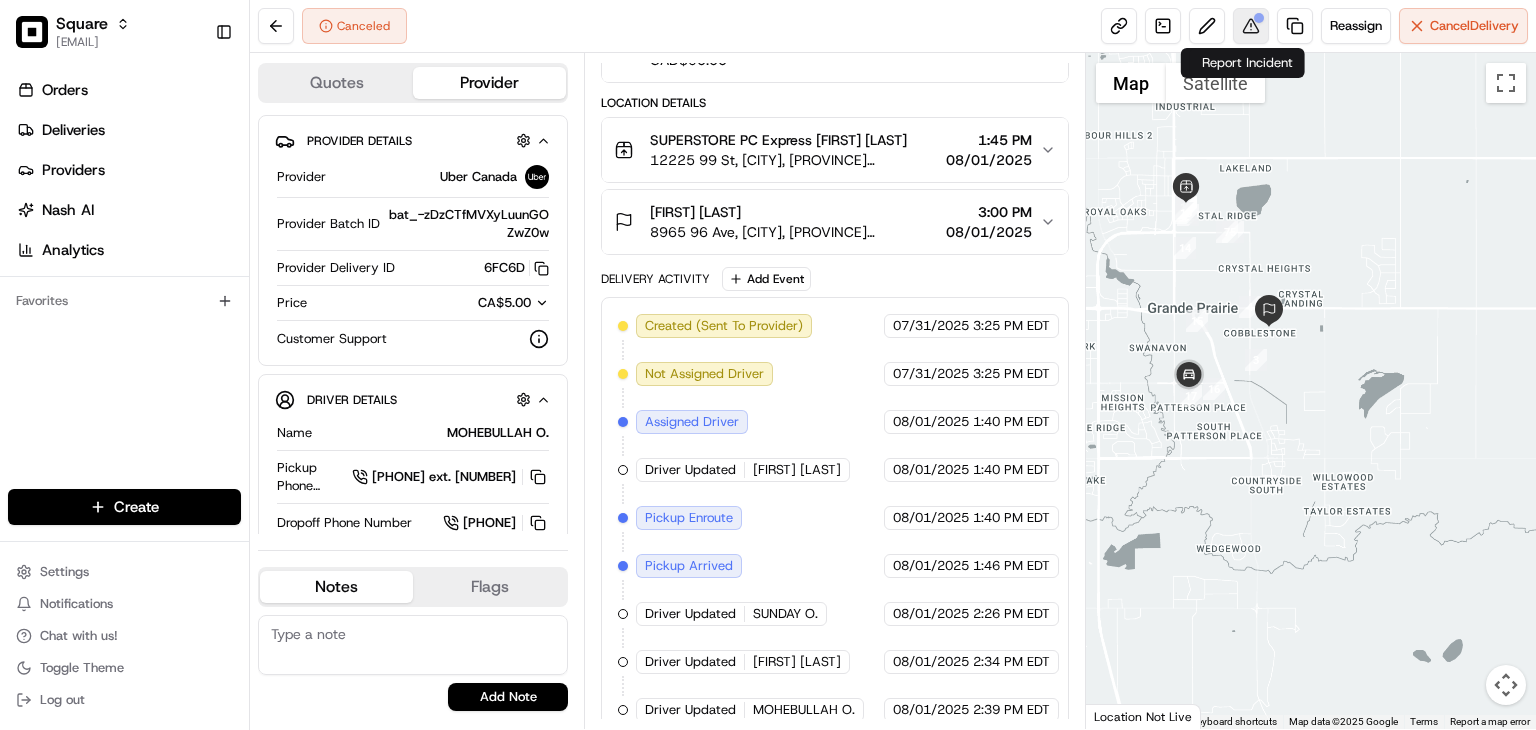 click at bounding box center (1251, 26) 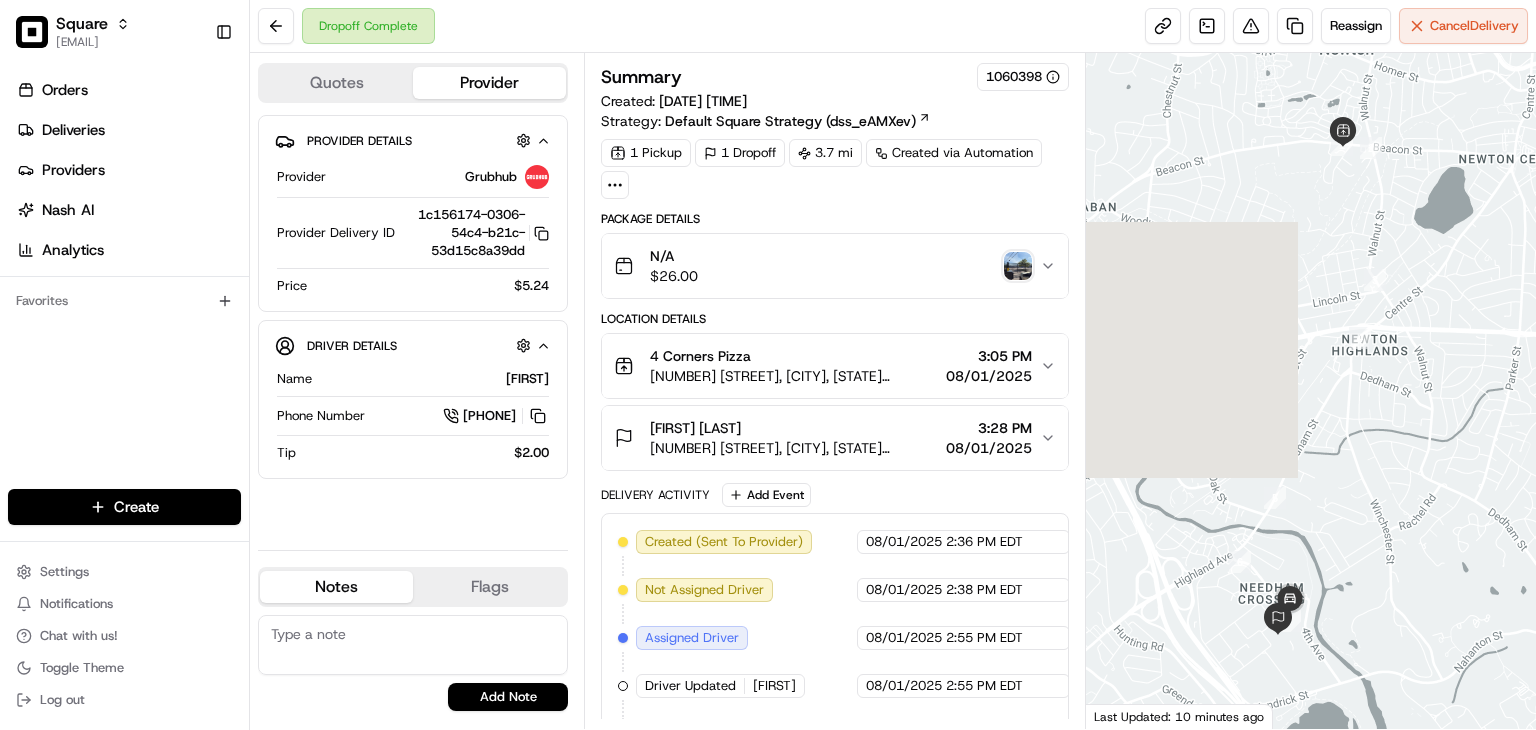 scroll, scrollTop: 0, scrollLeft: 0, axis: both 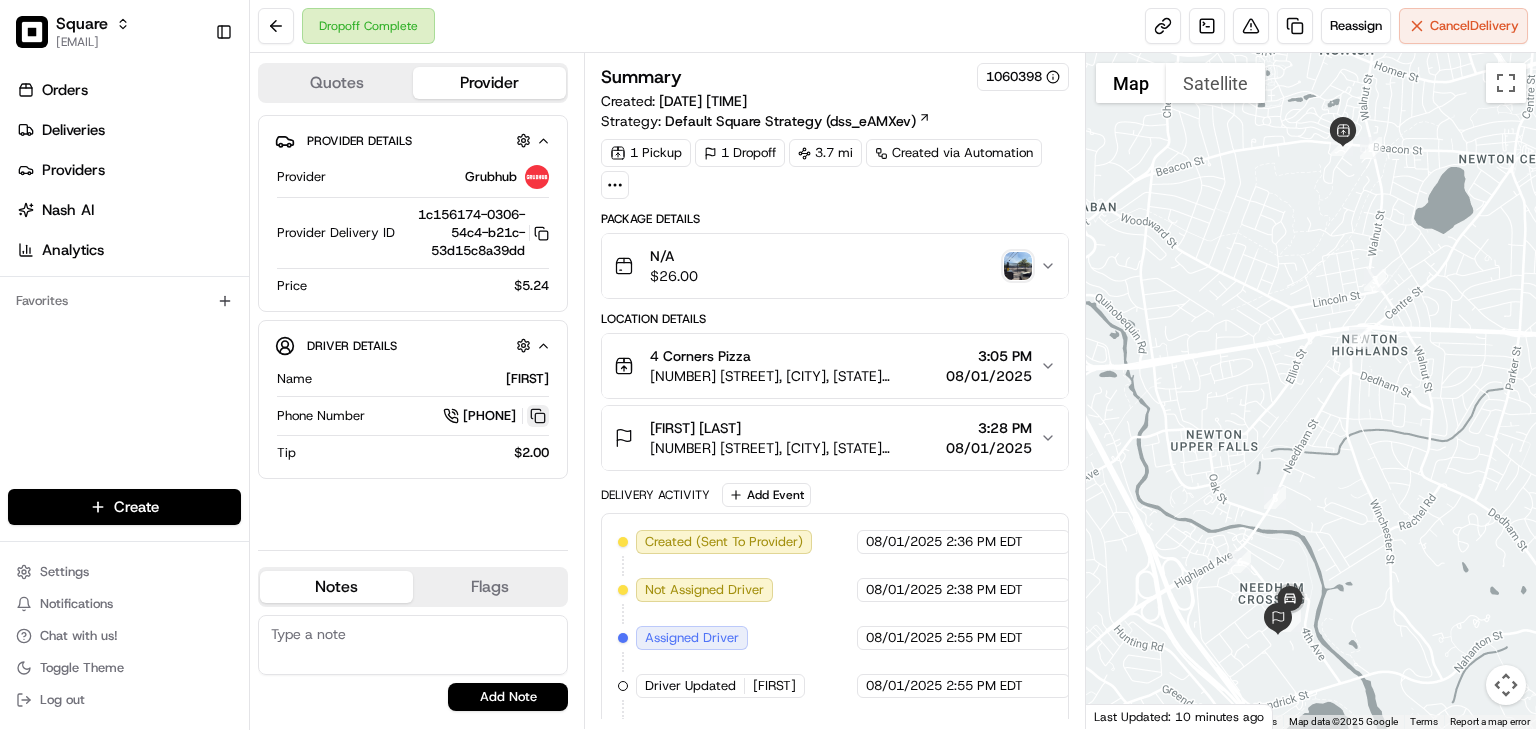 click at bounding box center [538, 416] 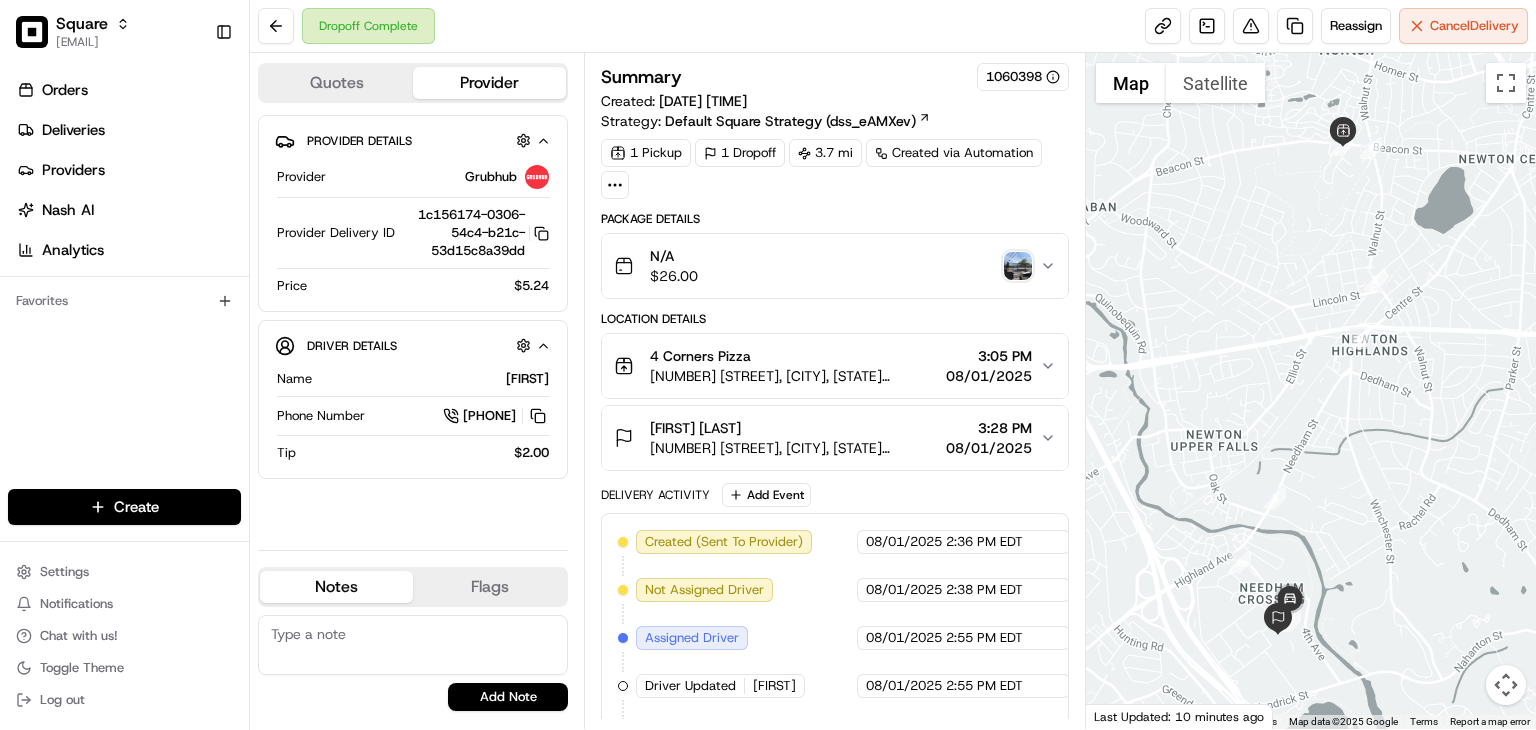 click at bounding box center [1018, 266] 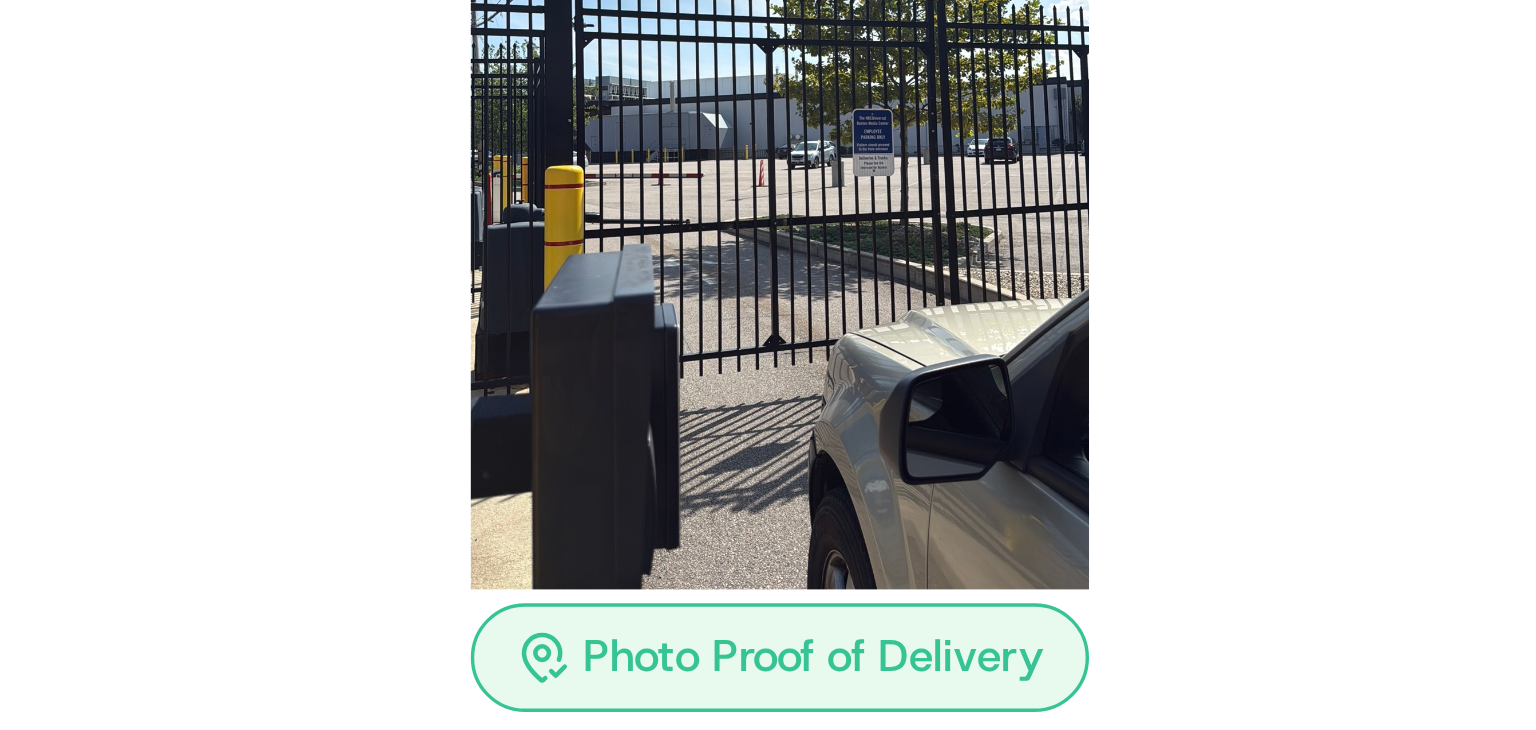 click at bounding box center (768, 232) 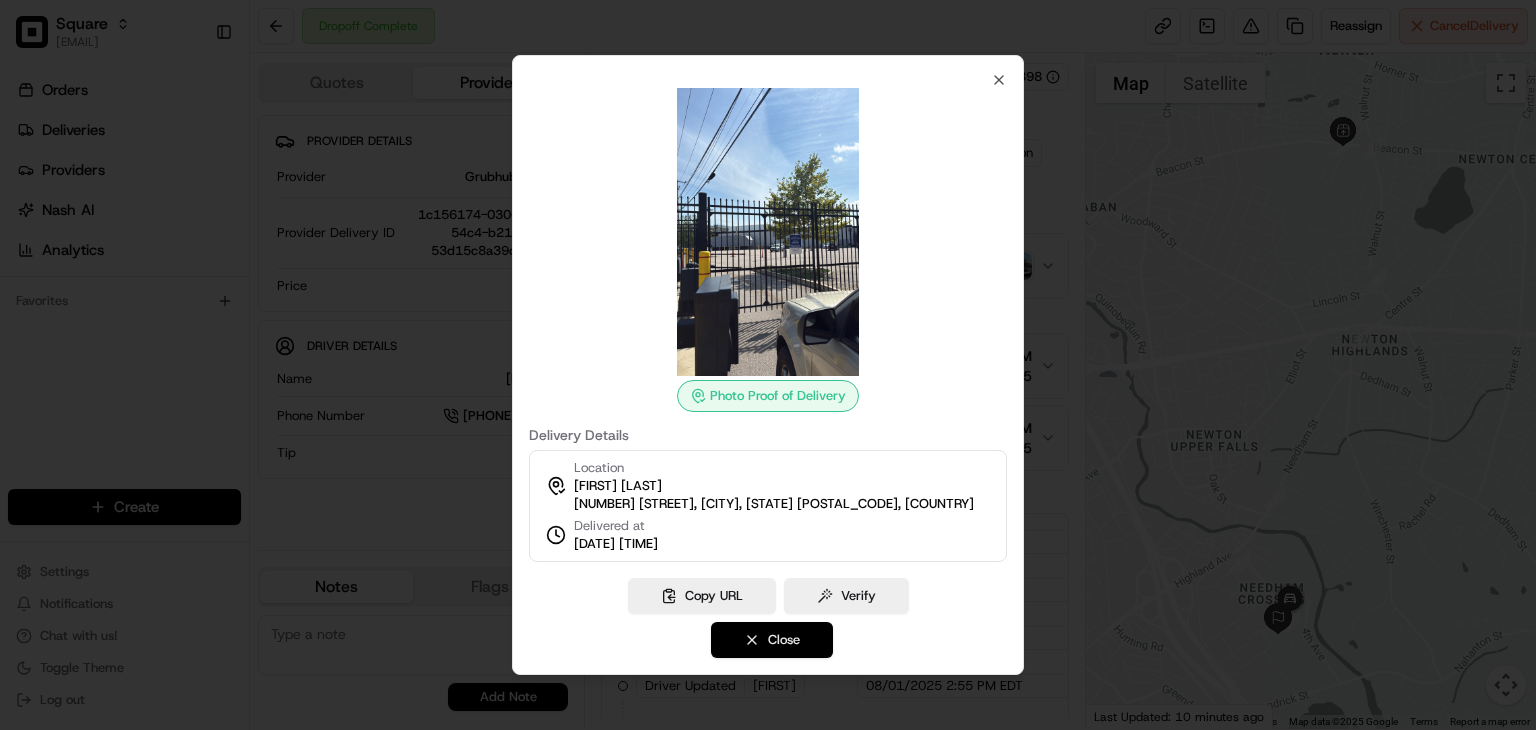 click on "Close" at bounding box center [772, 640] 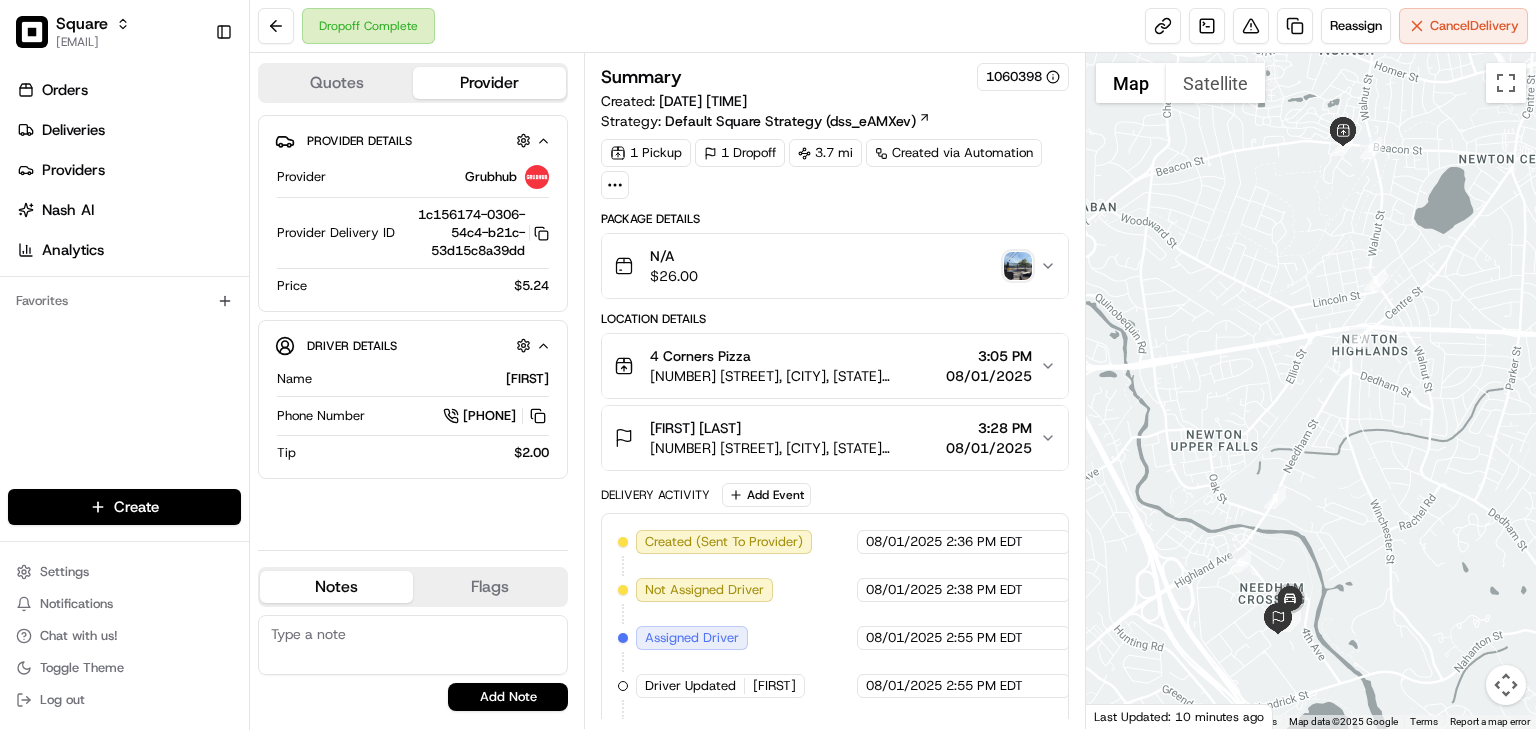 click at bounding box center (1018, 266) 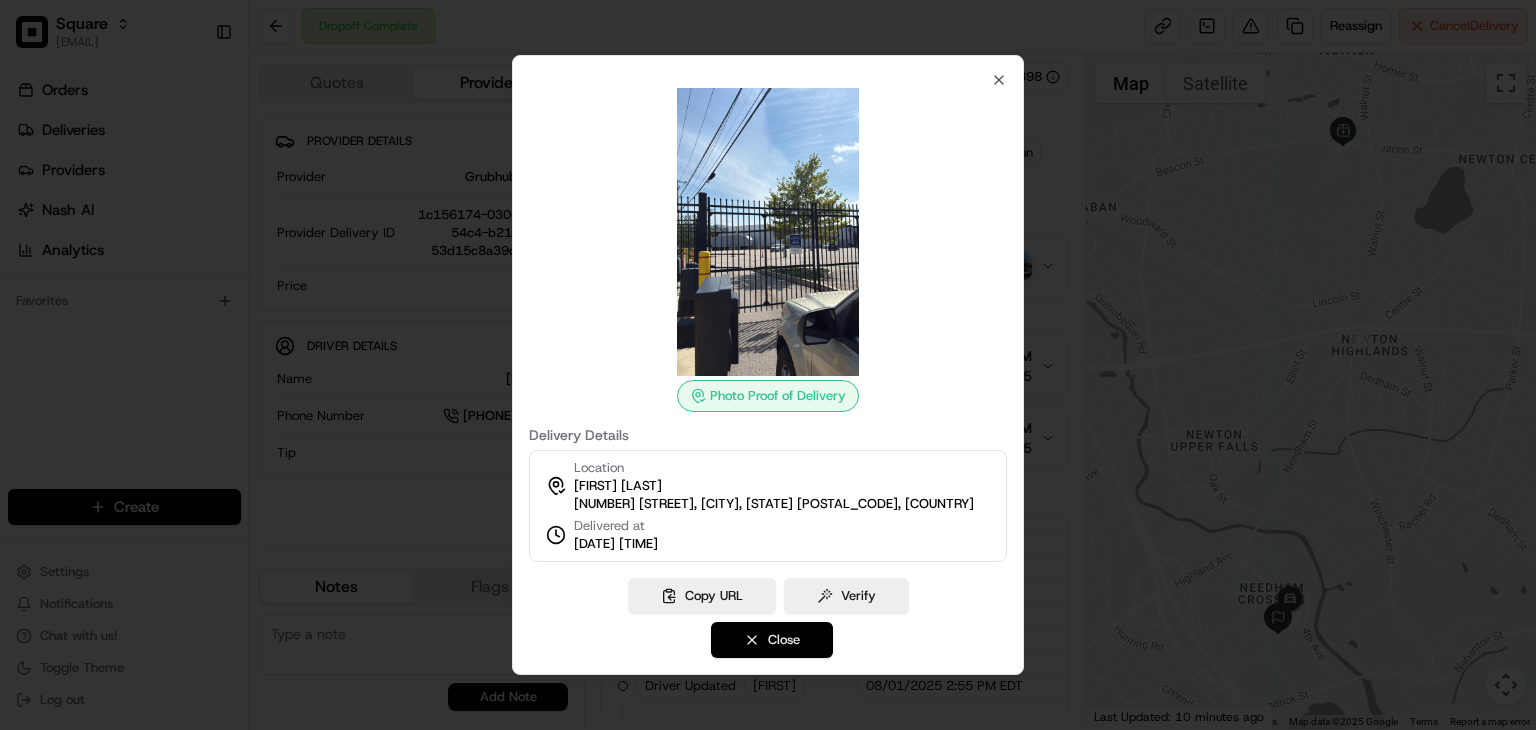 click on "Close" at bounding box center [772, 640] 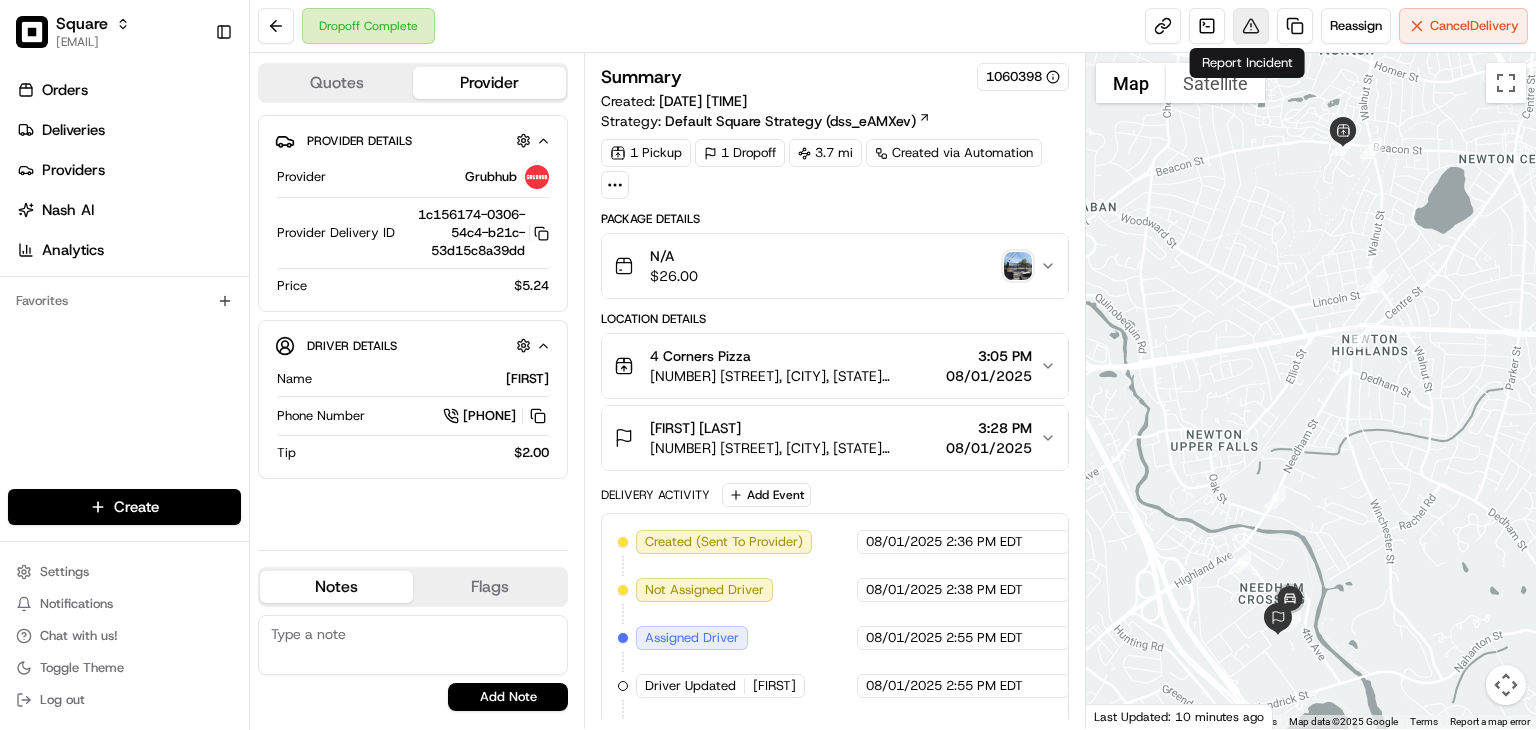 click at bounding box center (1251, 26) 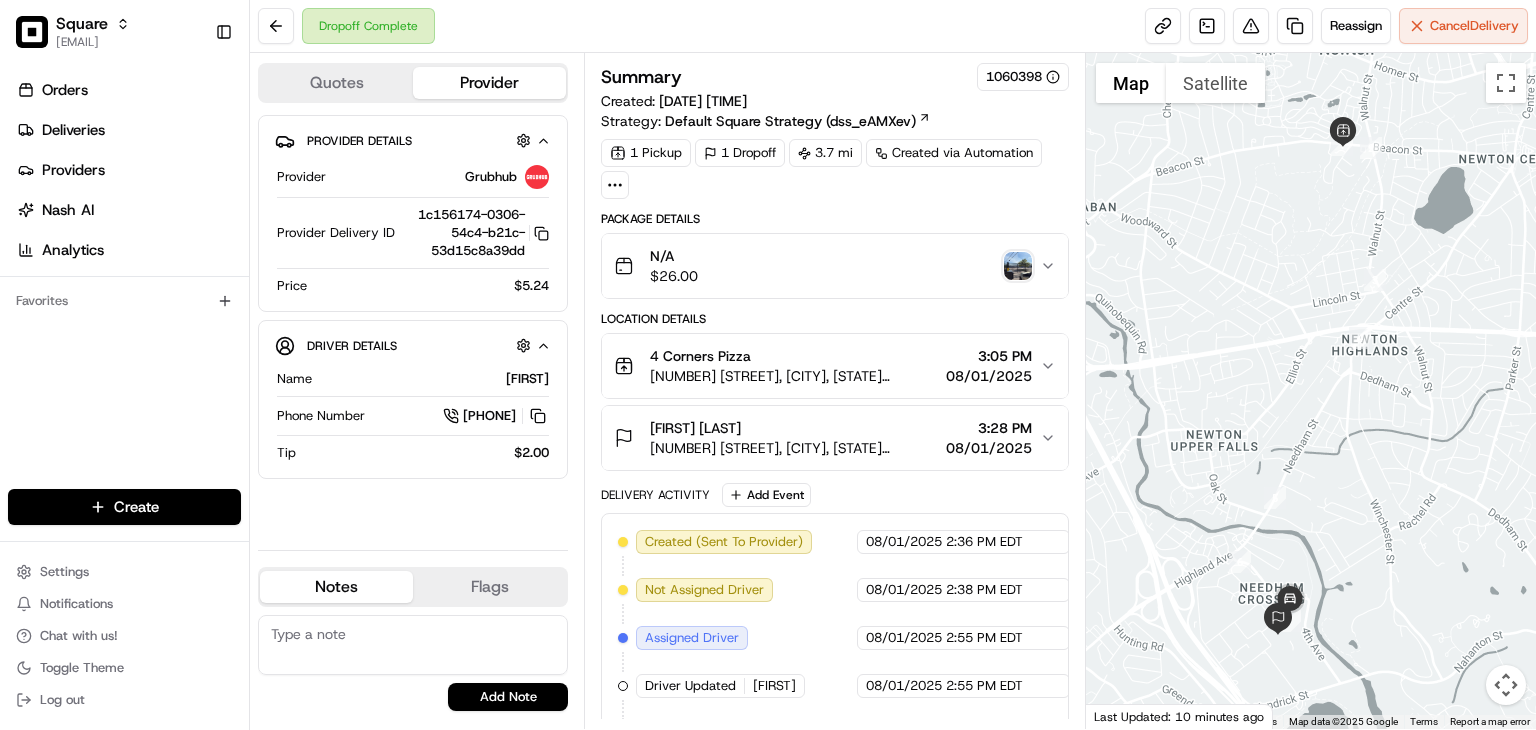 click on "Lino Gomez 189 B St, Needham Heights, MA 02494, USA 3:28 PM 08/01/2025" at bounding box center [835, 438] 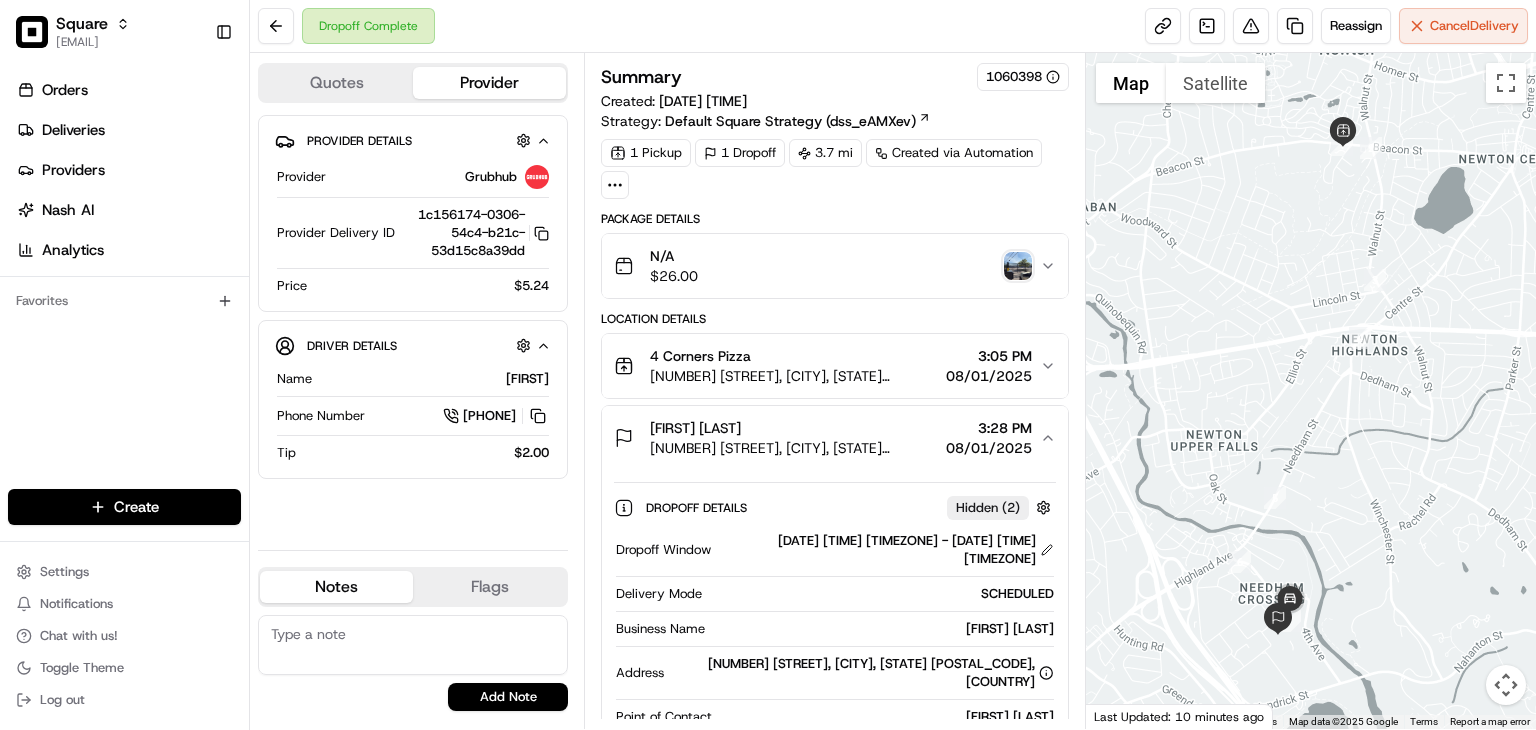 click on "3:28 PM" at bounding box center [989, 428] 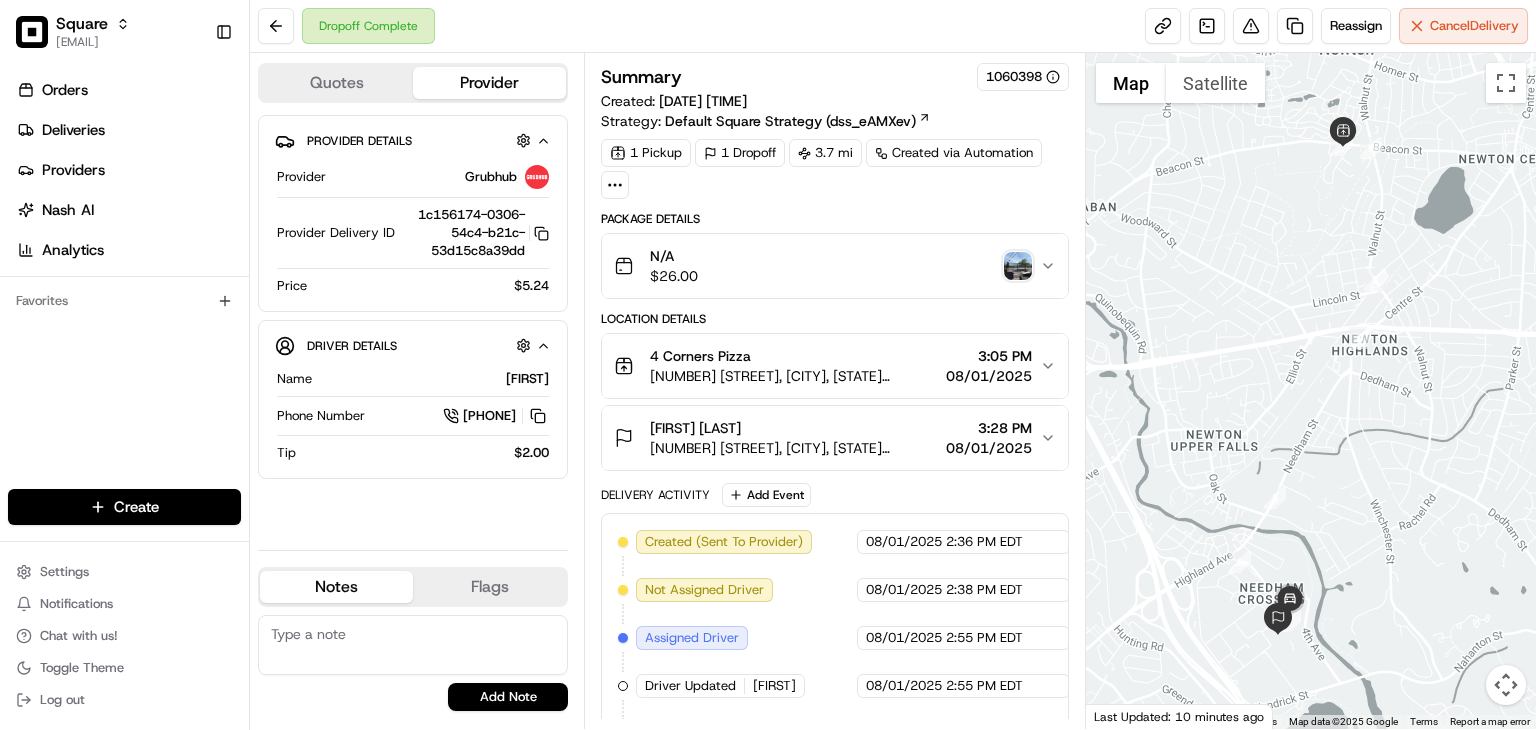 click 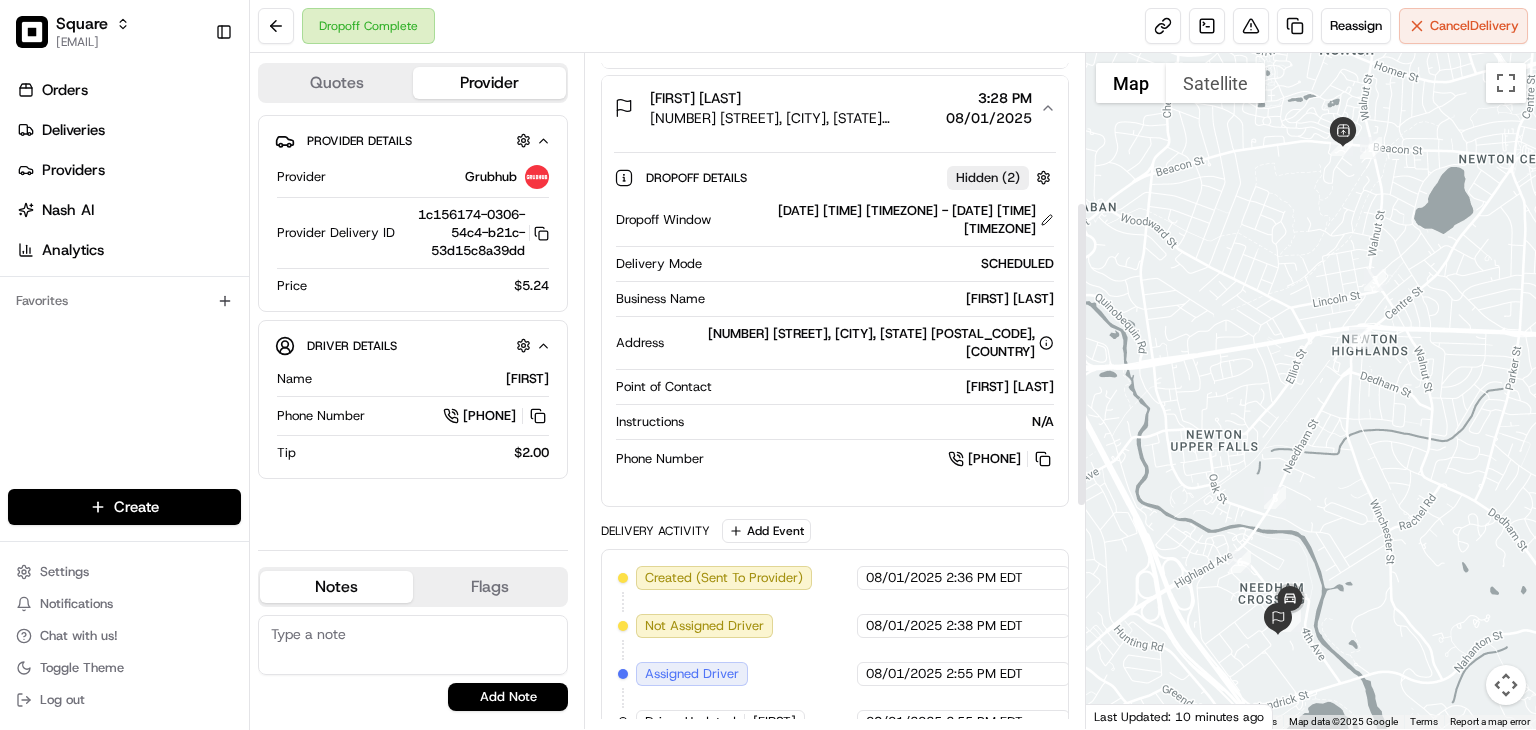 scroll, scrollTop: 328, scrollLeft: 0, axis: vertical 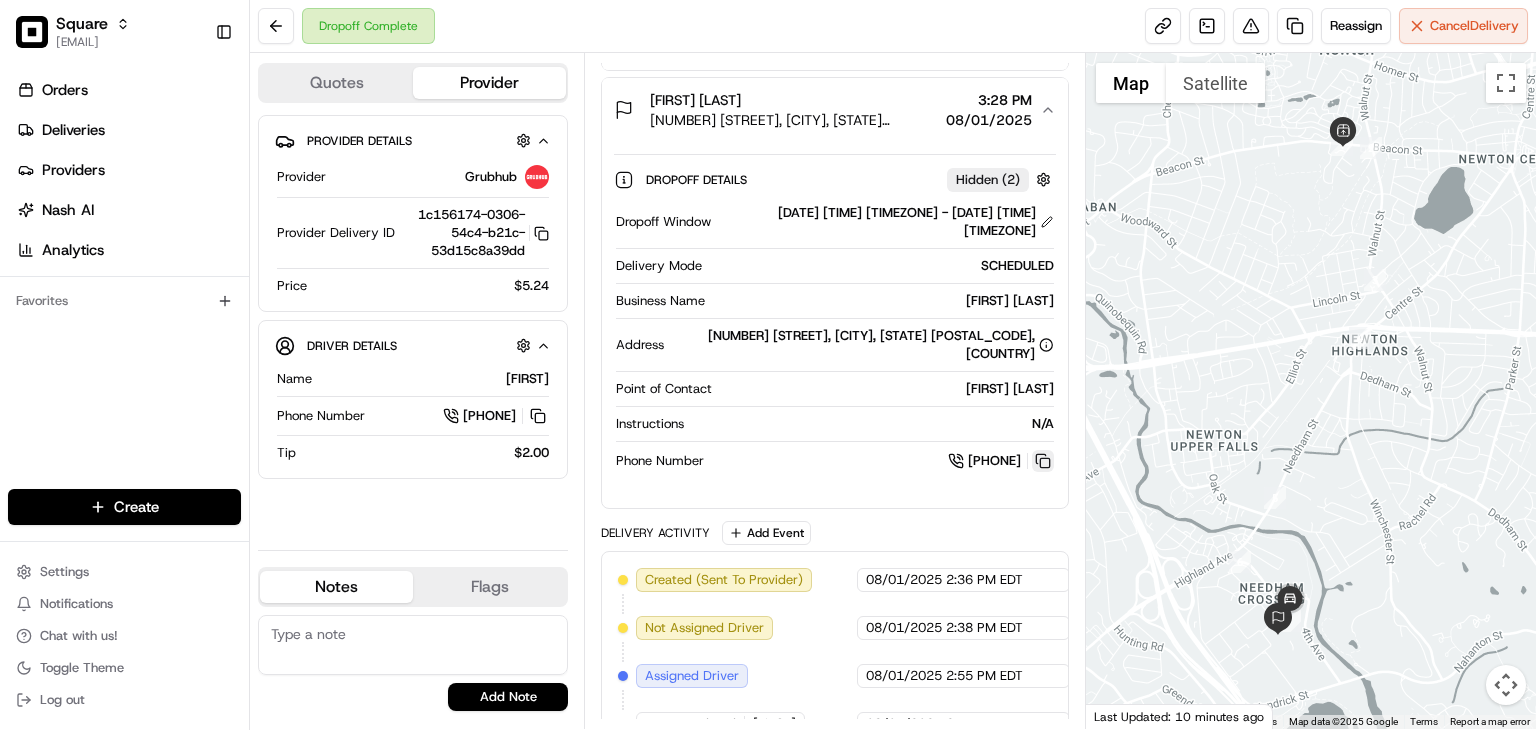 click at bounding box center [1043, 461] 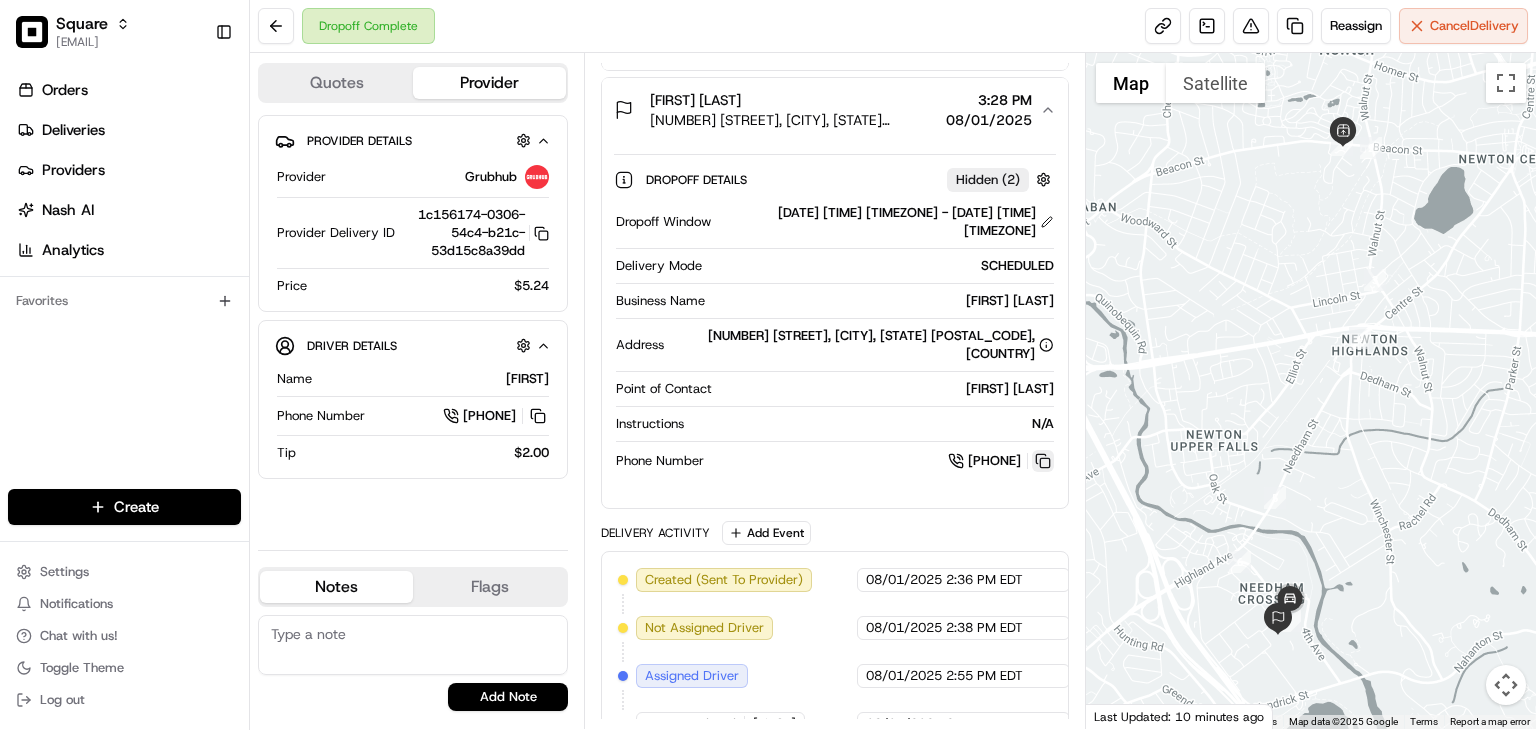 click at bounding box center (1043, 461) 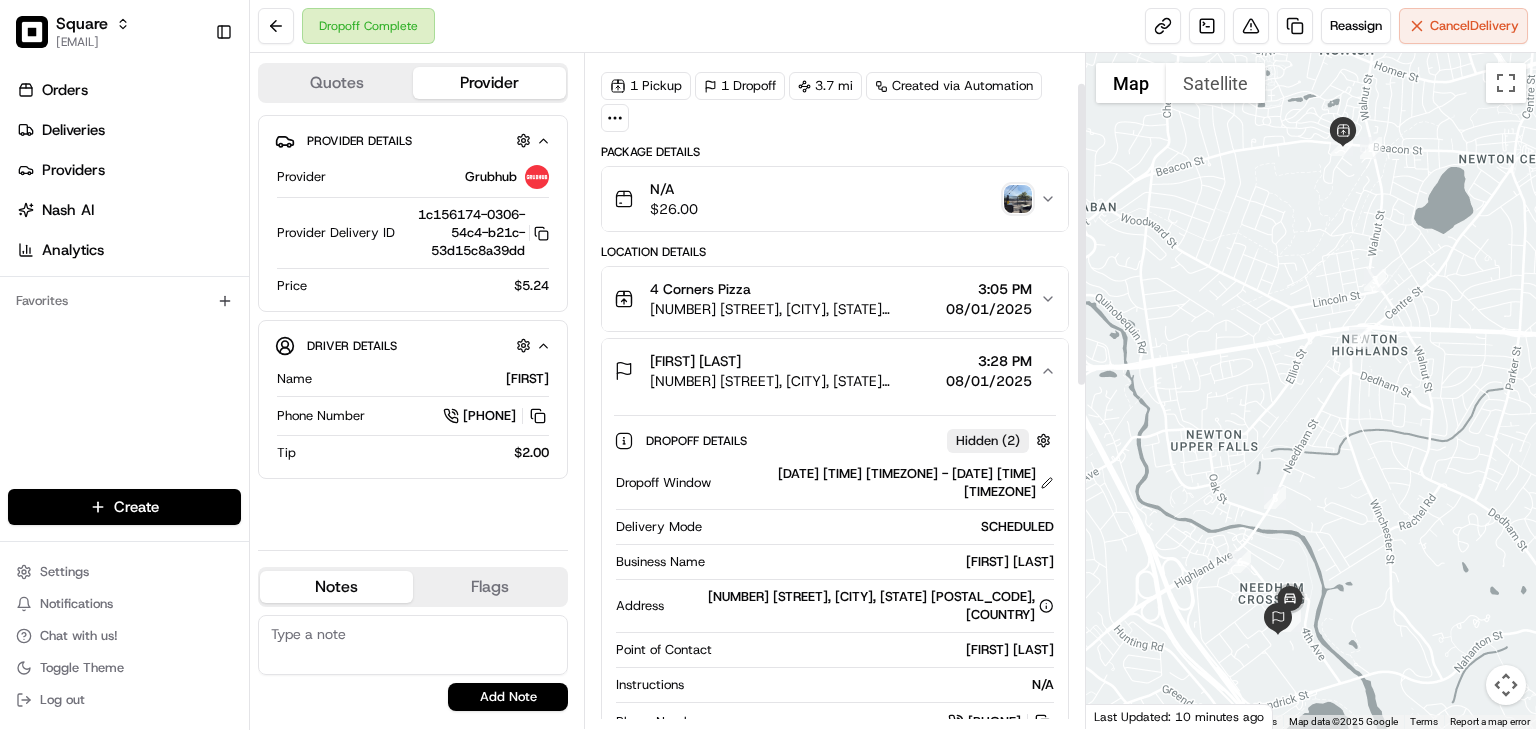 scroll, scrollTop: 66, scrollLeft: 0, axis: vertical 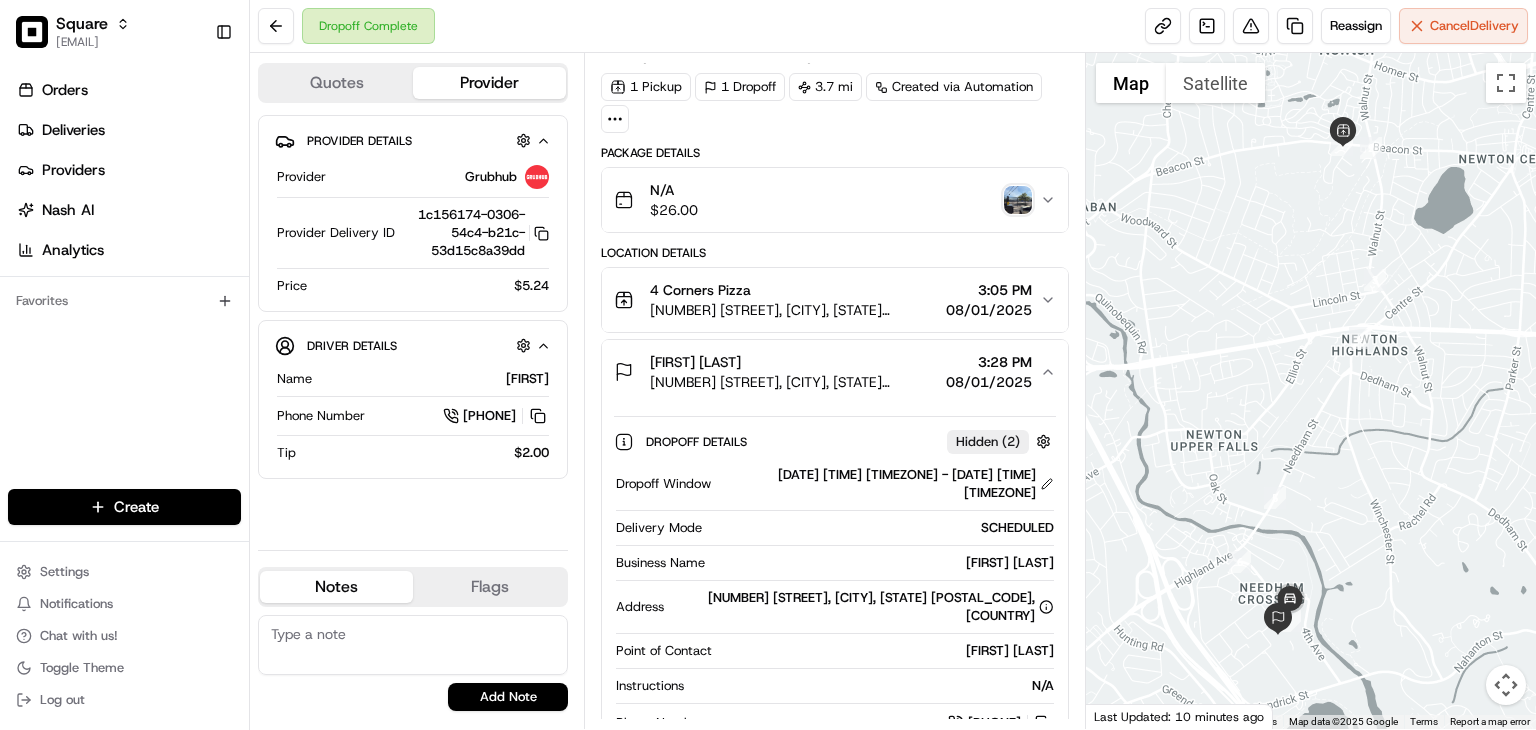 click on "Orders Deliveries Providers Nash AI Analytics Favorites" at bounding box center [124, 284] 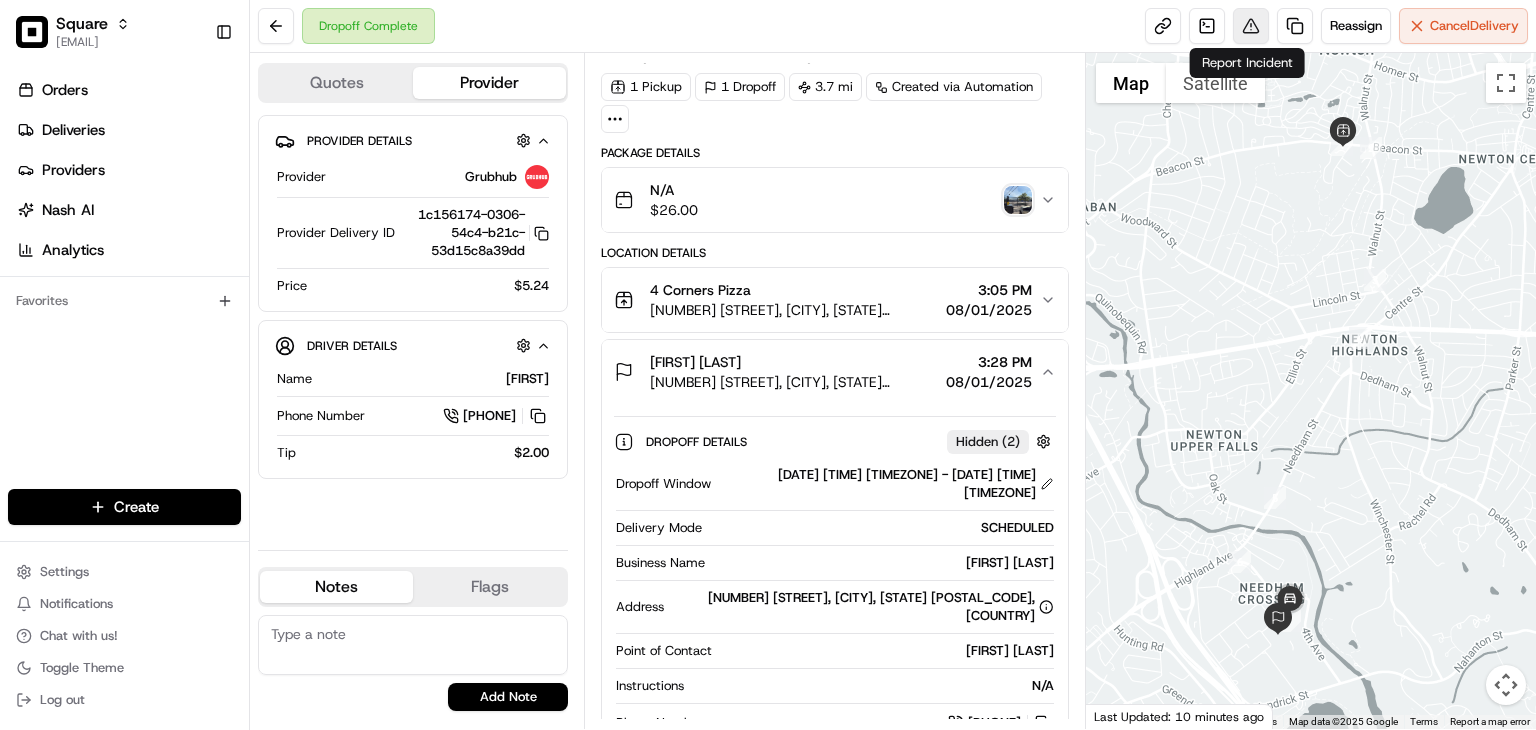click at bounding box center [1251, 26] 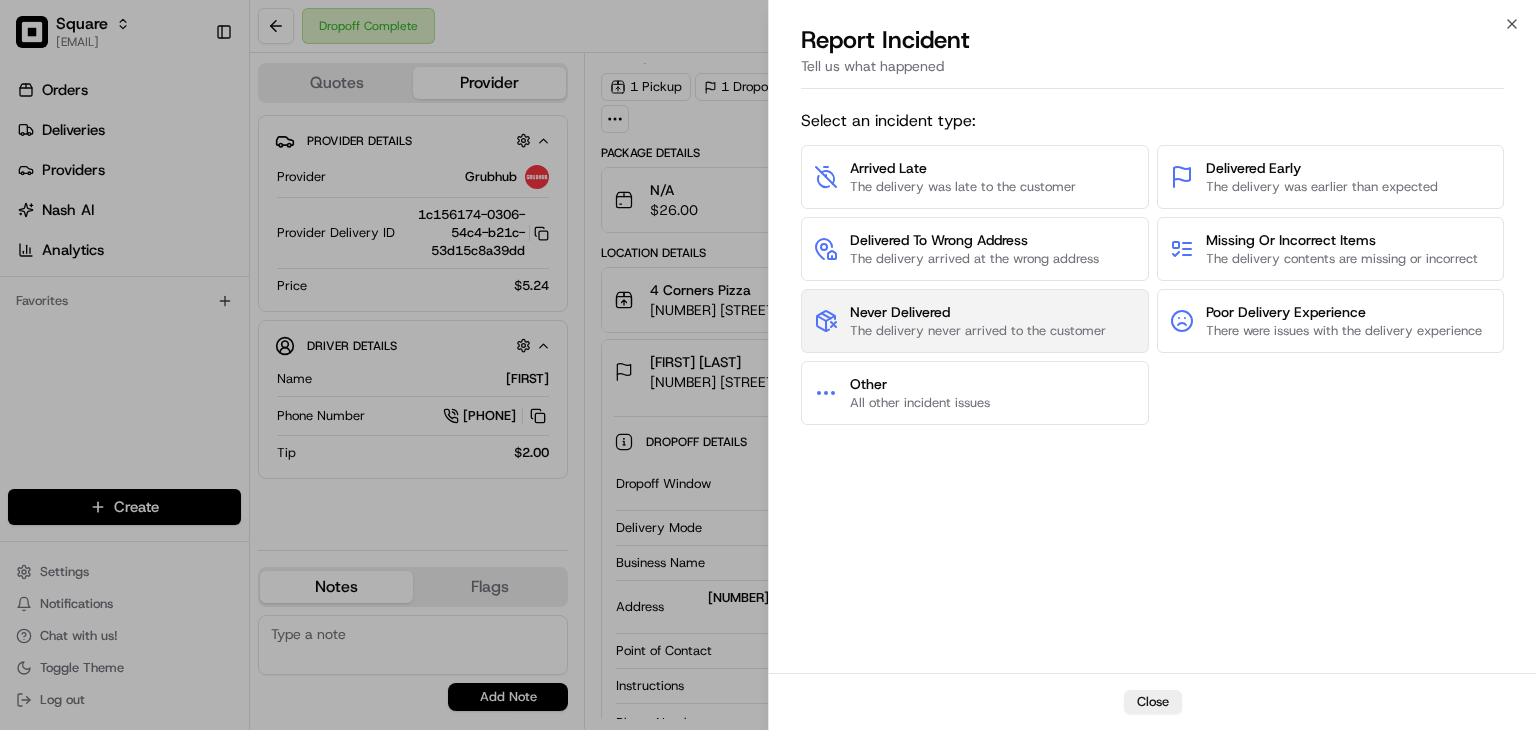 click on "Never Delivered" at bounding box center [978, 312] 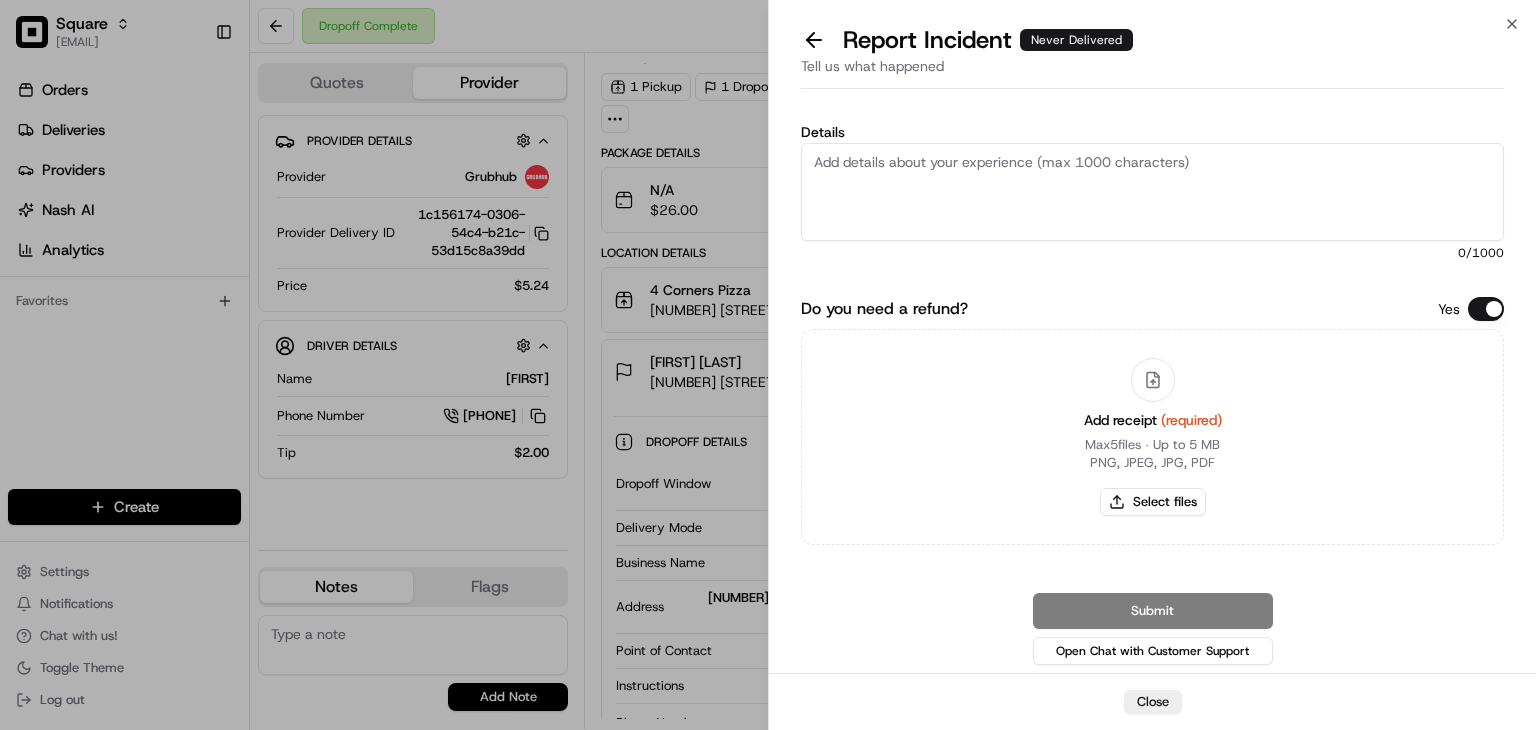 click on "Do you need a refund?" at bounding box center (1486, 309) 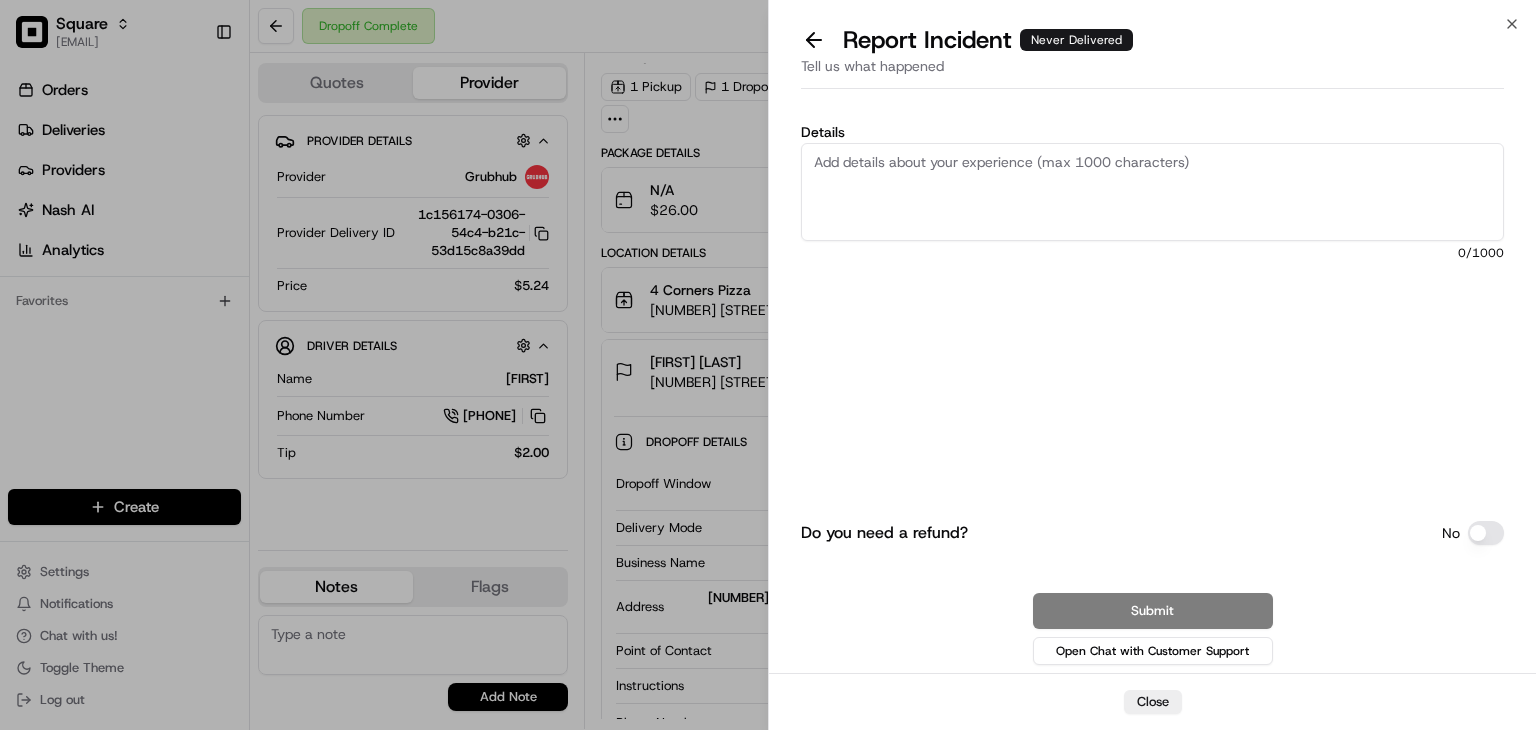 click on "Details" at bounding box center [1152, 192] 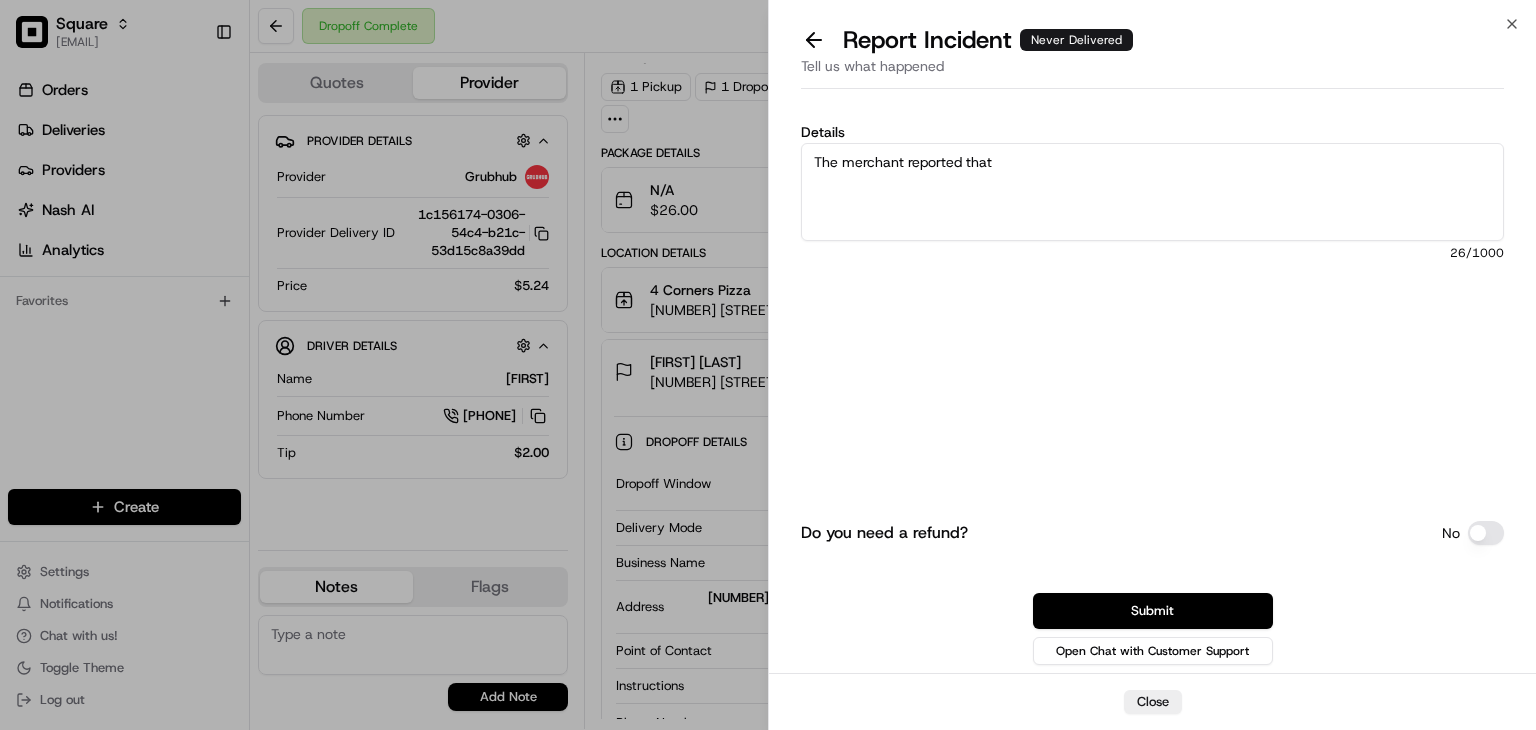click on "The merchant reported that" at bounding box center (1152, 192) 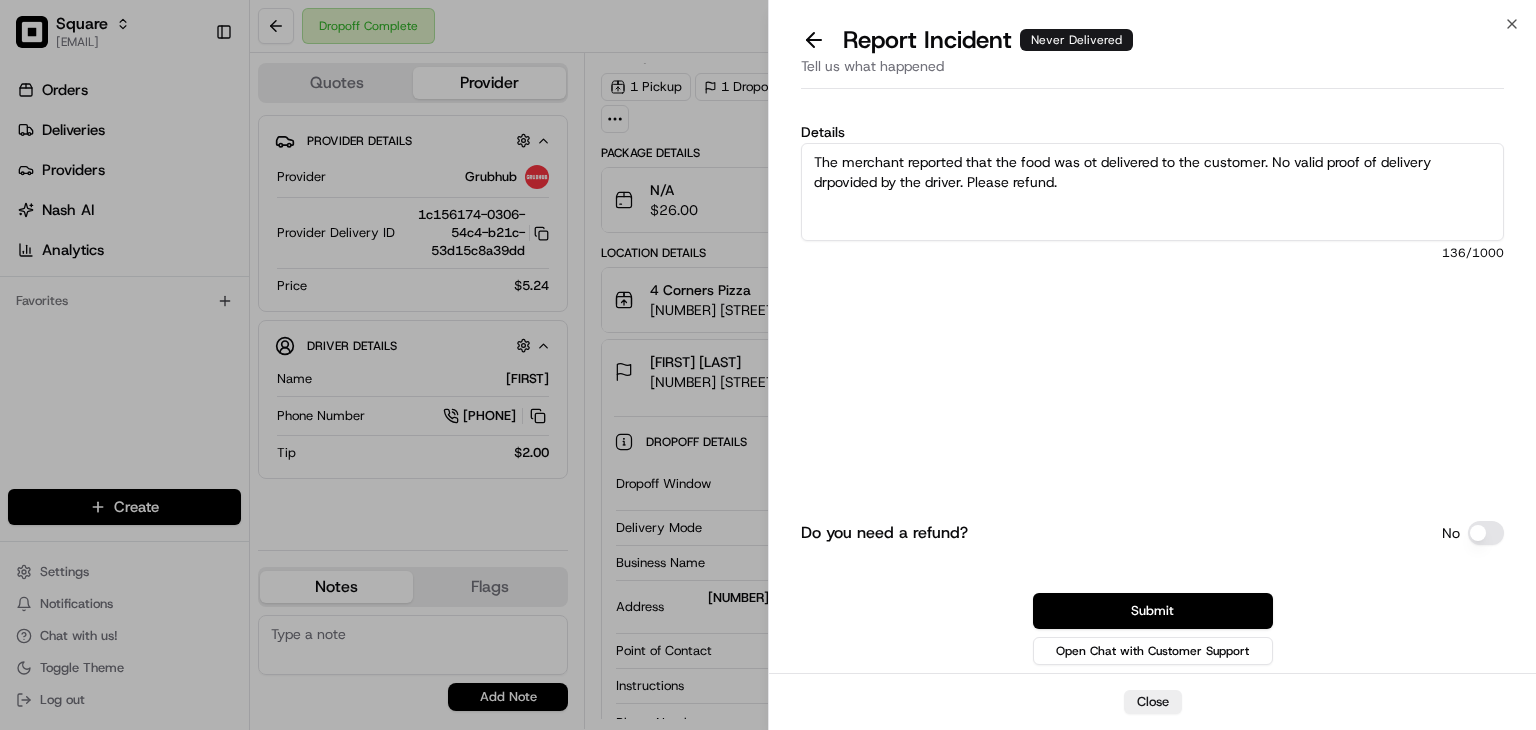 drag, startPoint x: 1076, startPoint y: 173, endPoint x: 772, endPoint y: 105, distance: 311.51245 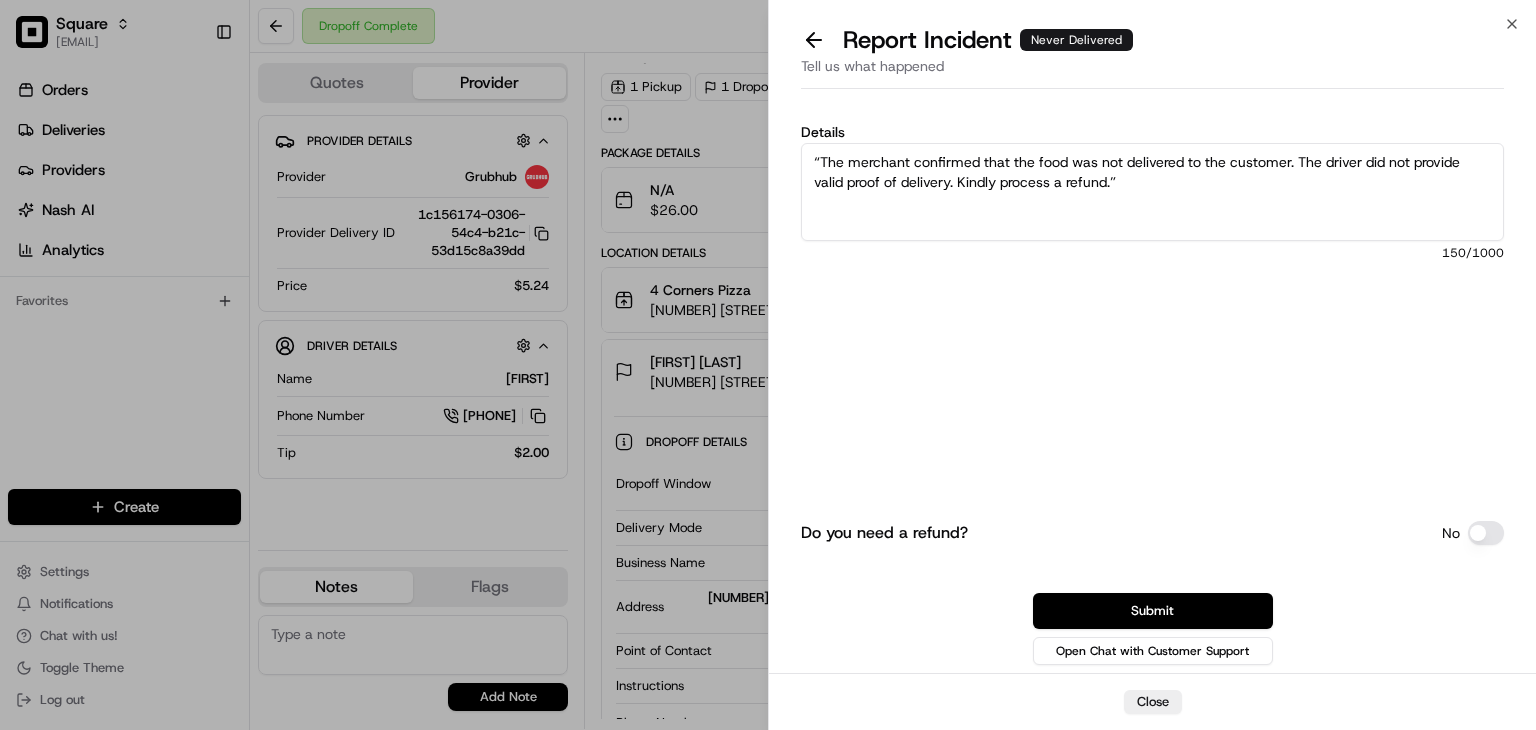 click on "“The merchant confirmed that the food was not delivered to the customer. The driver did not provide valid proof of delivery. Kindly process a refund.”" at bounding box center [1152, 192] 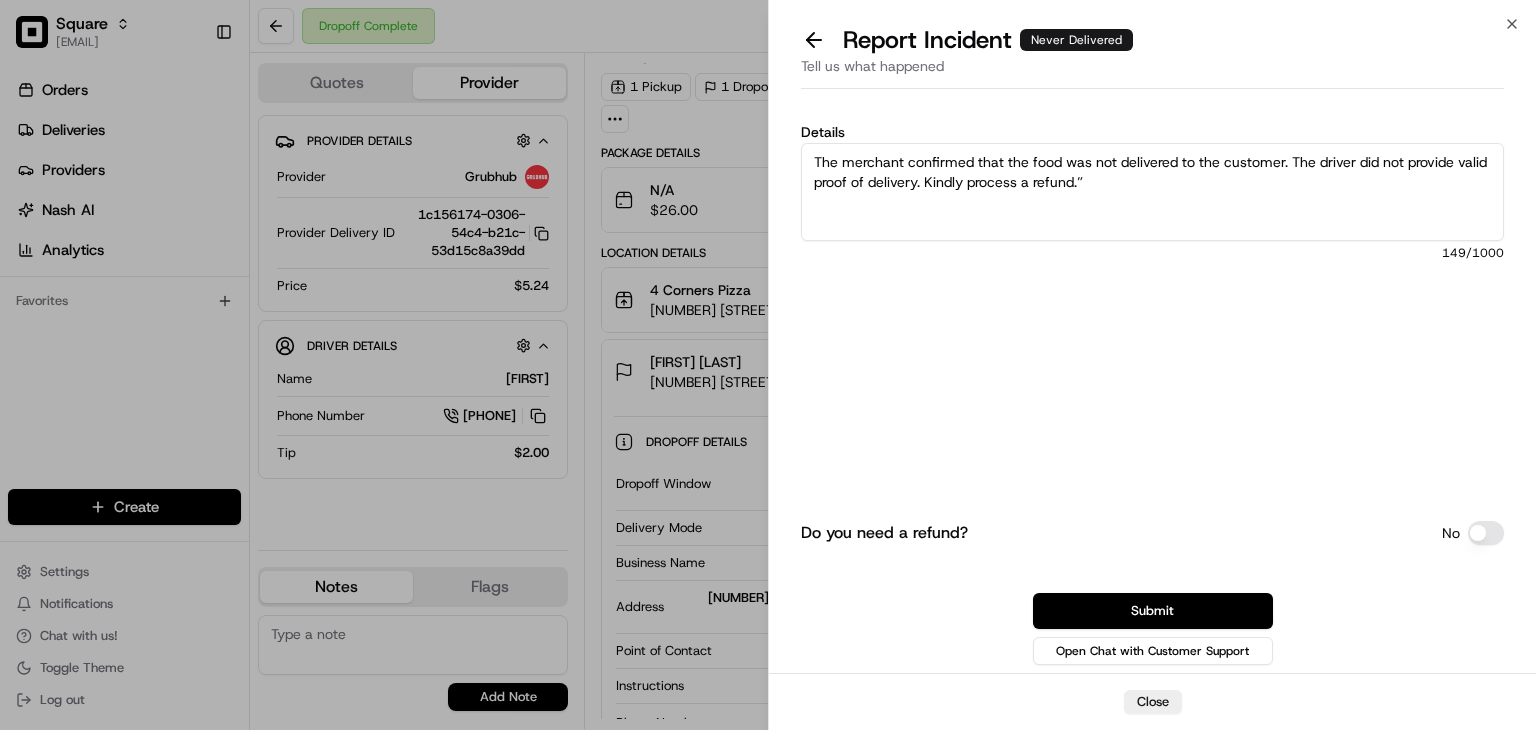 click on "The merchant confirmed that the food was not delivered to the customer. The driver did not provide valid proof of delivery. Kindly process a refund.”" at bounding box center [1152, 192] 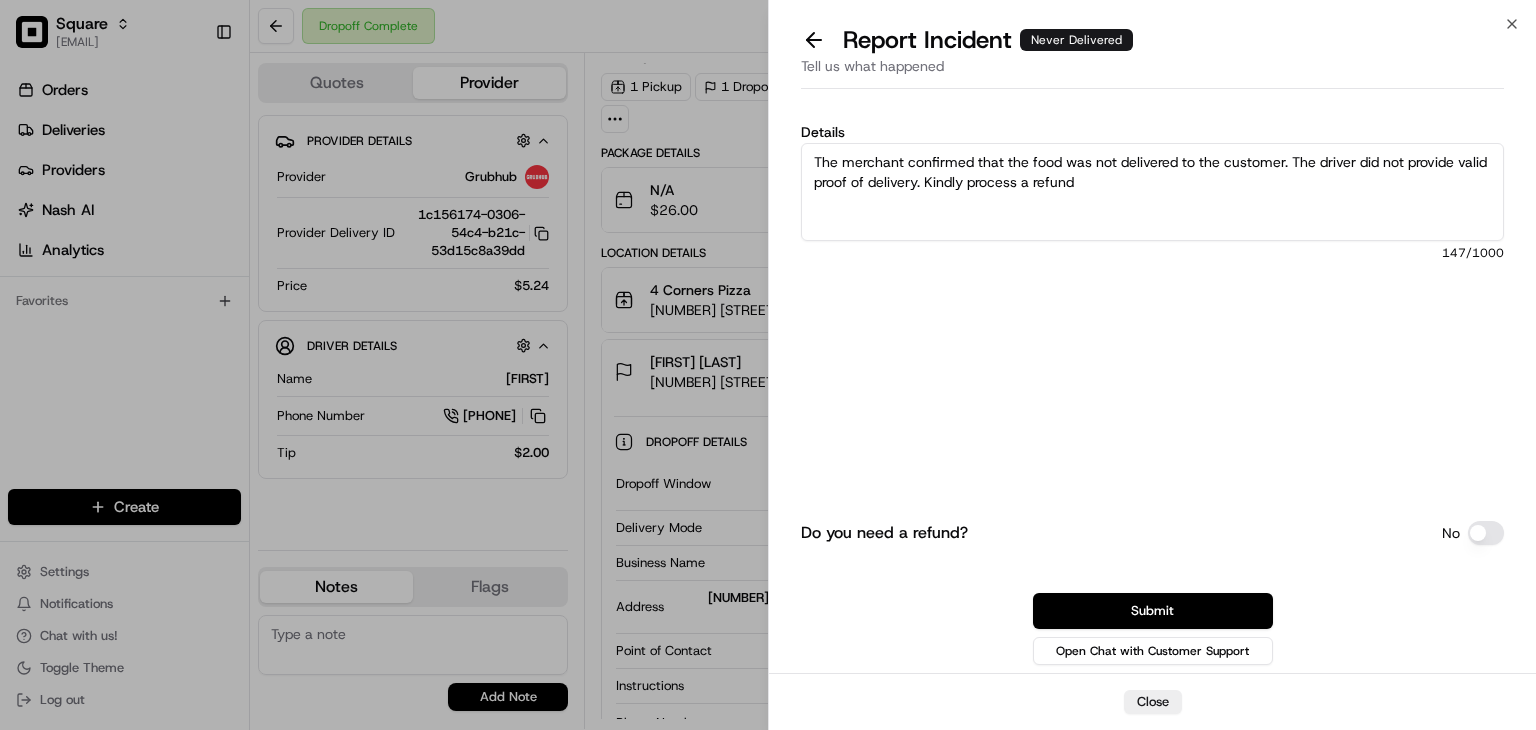 drag, startPoint x: 954, startPoint y: 180, endPoint x: 751, endPoint y: 159, distance: 204.08331 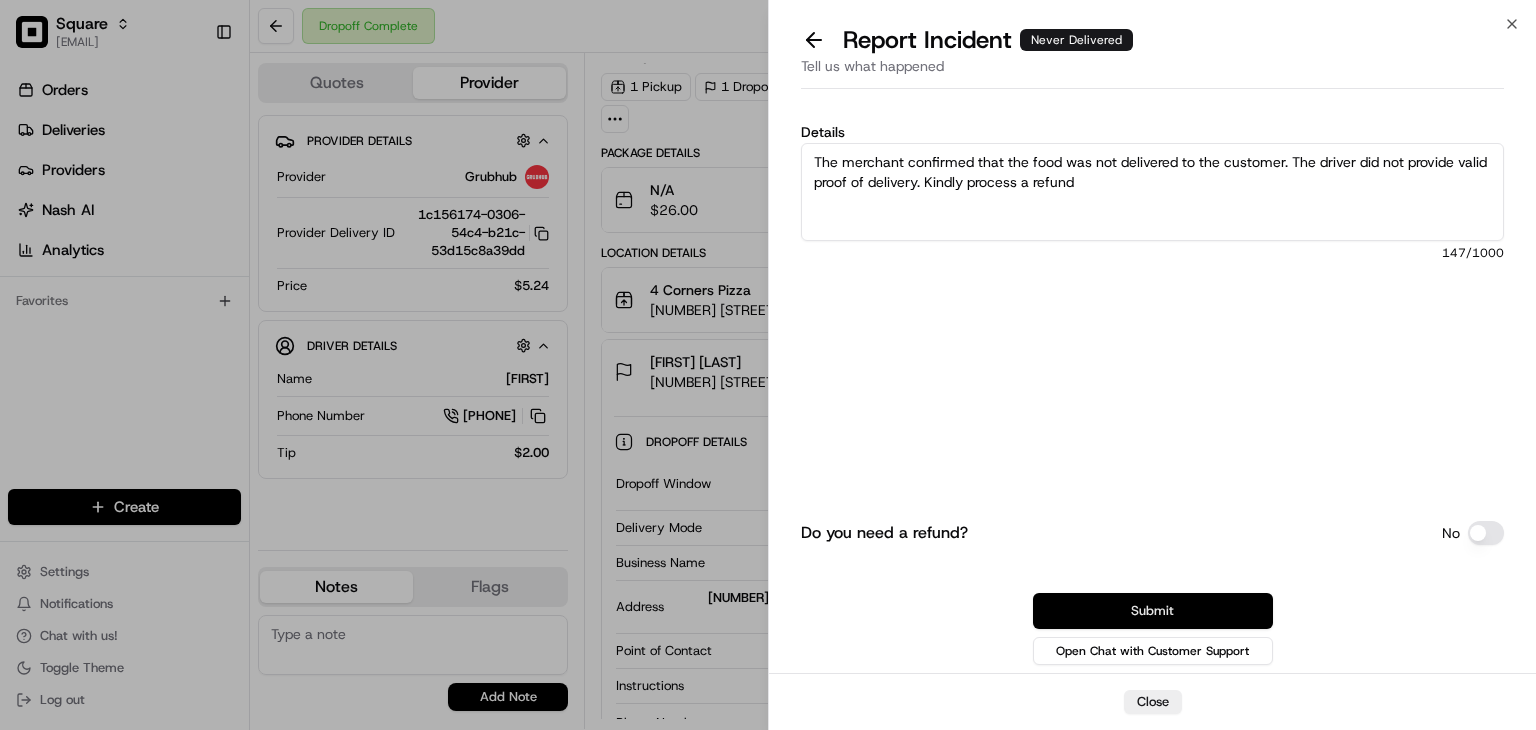 type on "The merchant confirmed that the food was not delivered to the customer. The driver did not provide valid proof of delivery. Kindly process a refund" 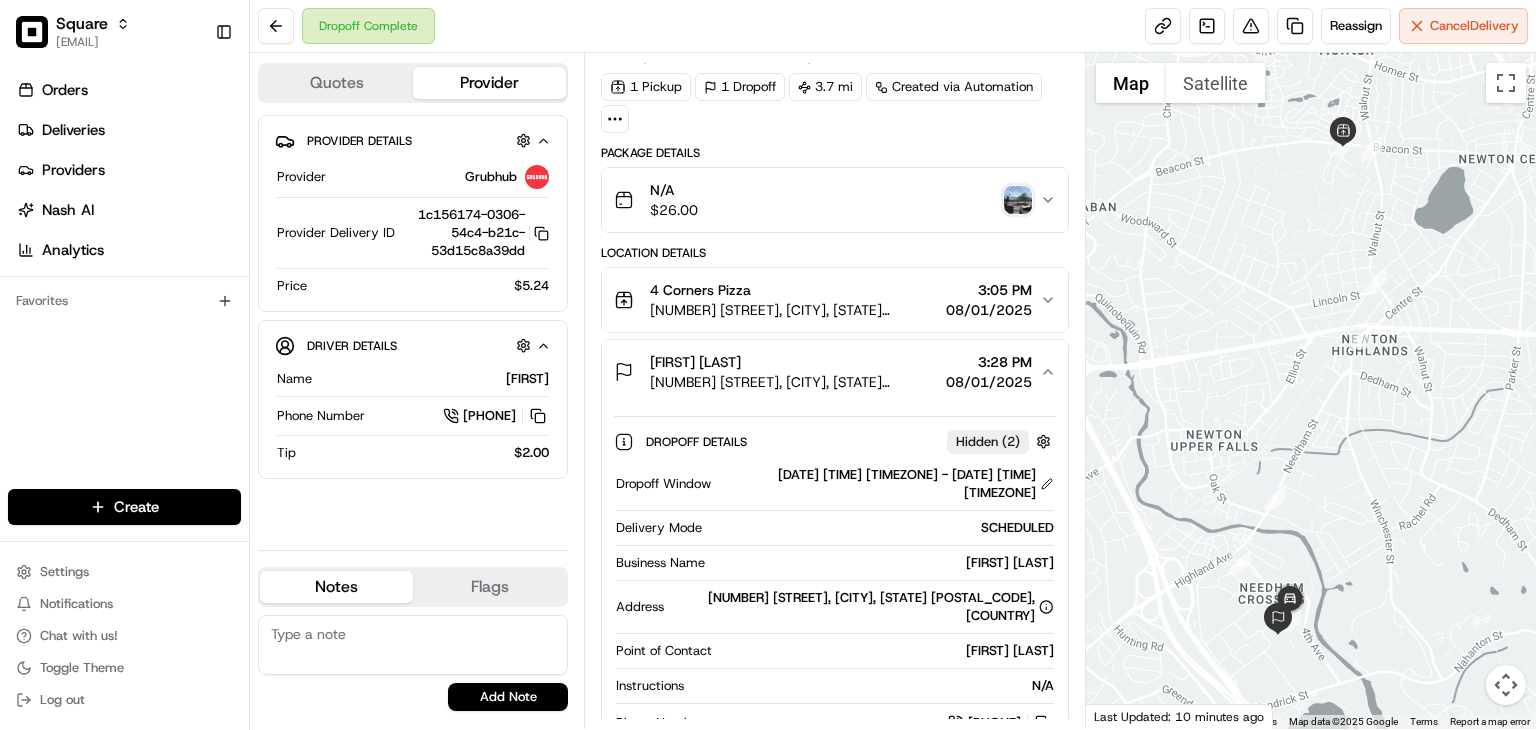 click at bounding box center [413, 645] 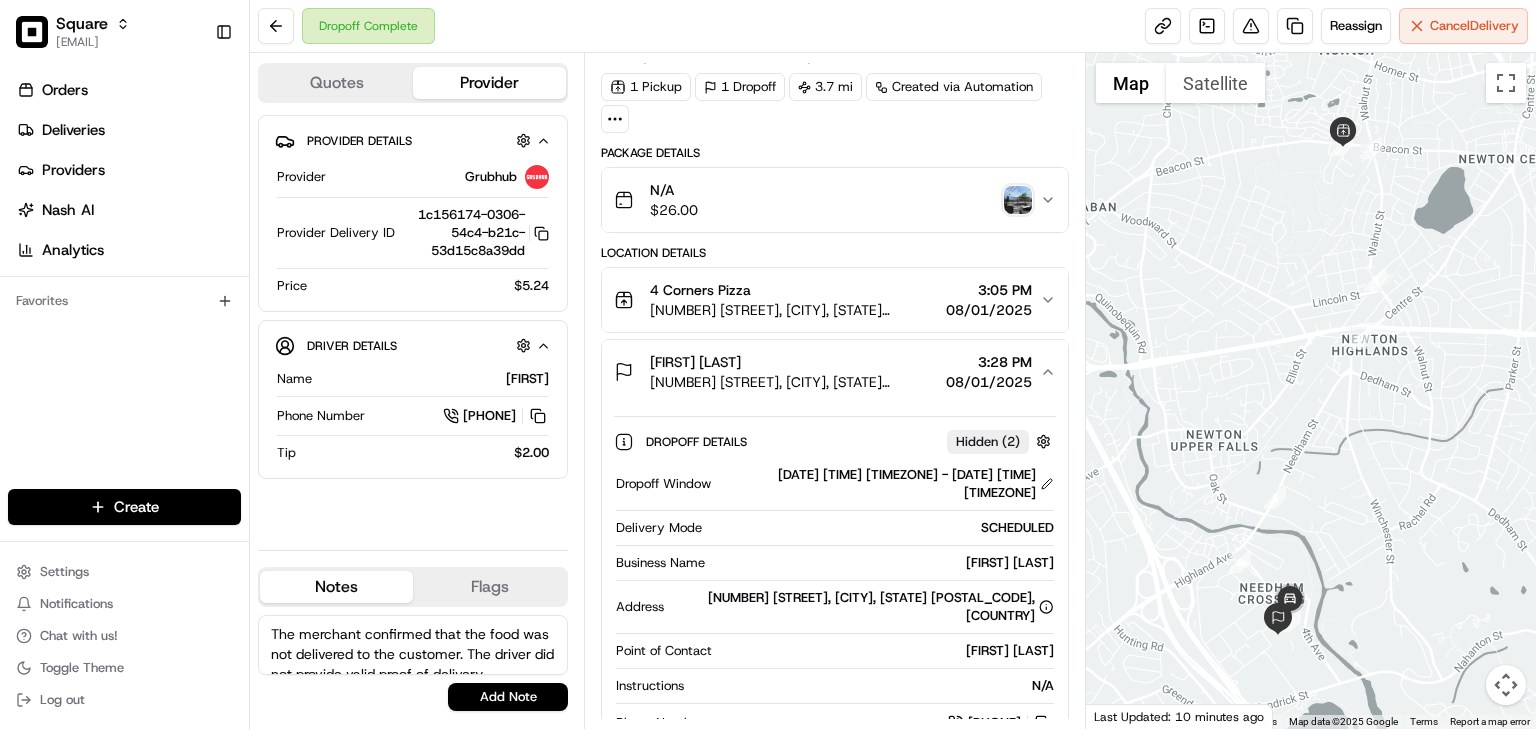 scroll, scrollTop: 28, scrollLeft: 0, axis: vertical 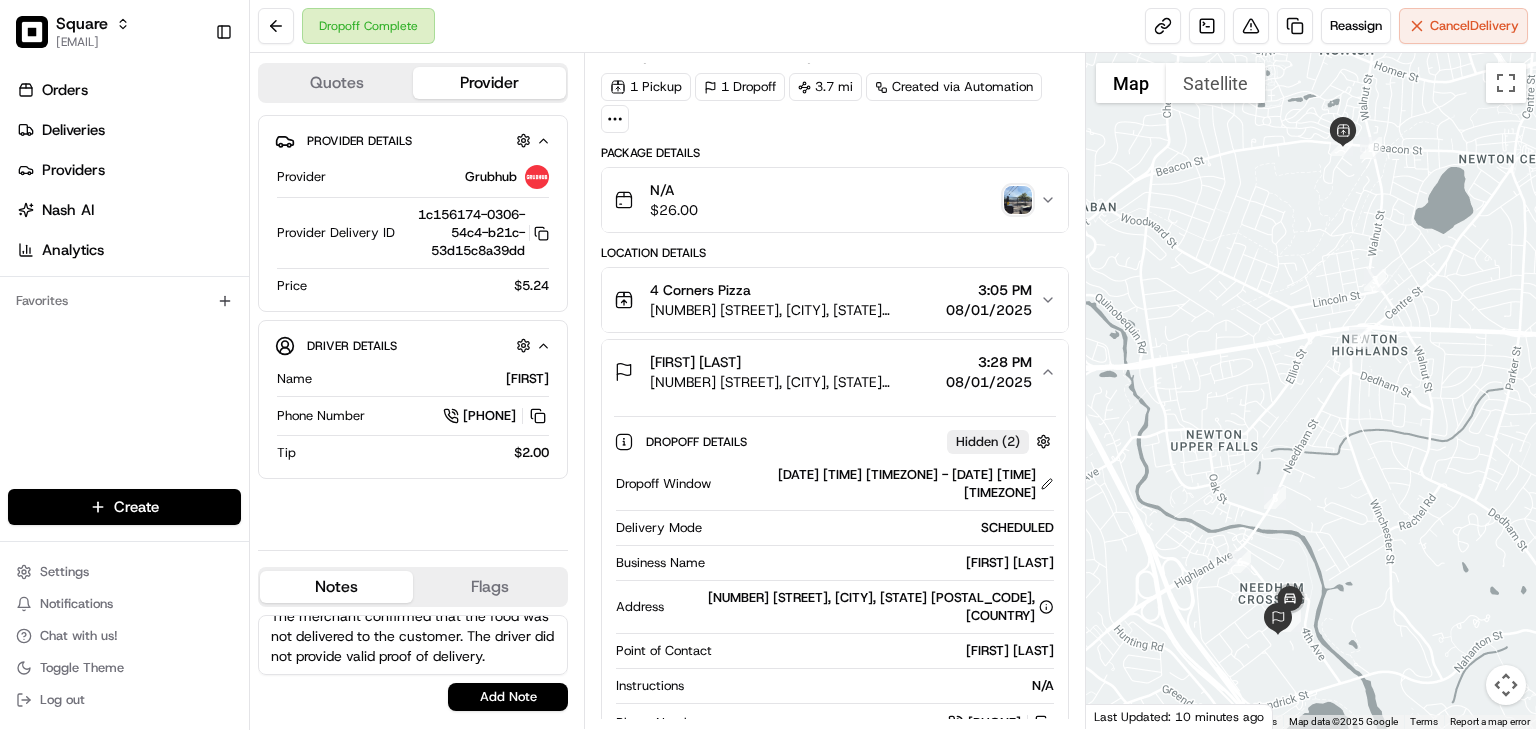 click on "The merchant confirmed that the food was not delivered to the customer. The driver did not provide valid proof of delivery." at bounding box center [413, 645] 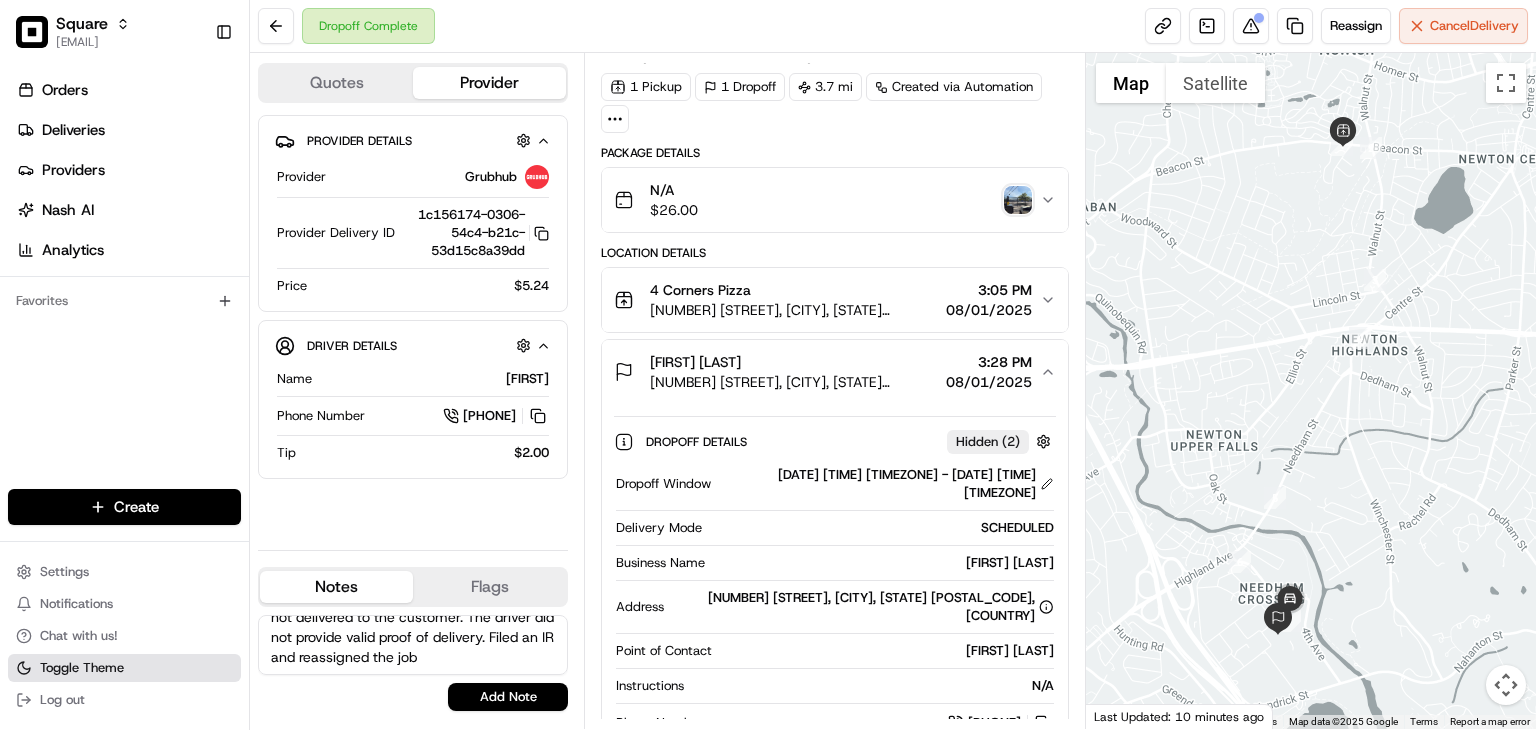 scroll, scrollTop: 48, scrollLeft: 0, axis: vertical 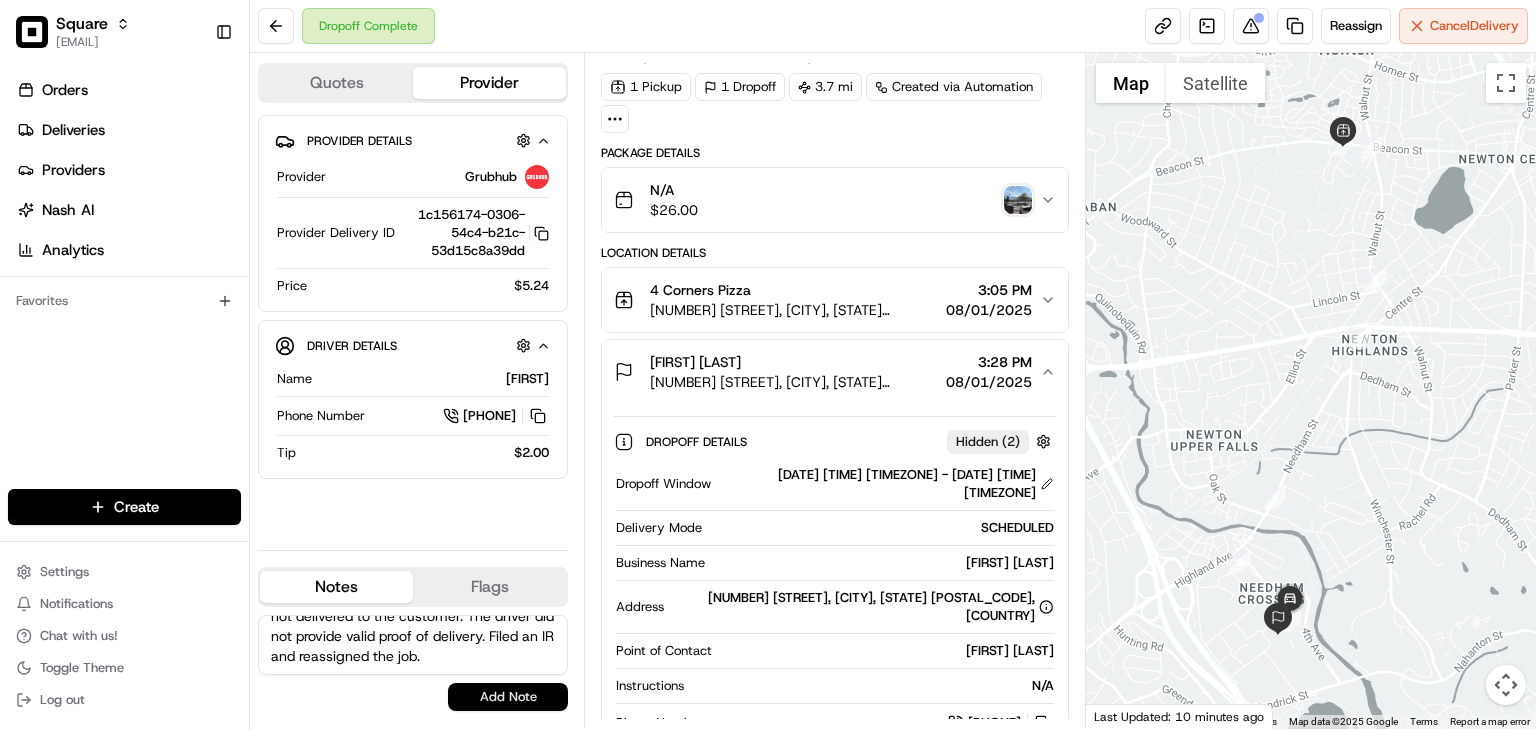 type on "The merchant confirmed that the food was not delivered to the customer. The driver did not provide valid proof of delivery. Filed an IR and reassigned the job." 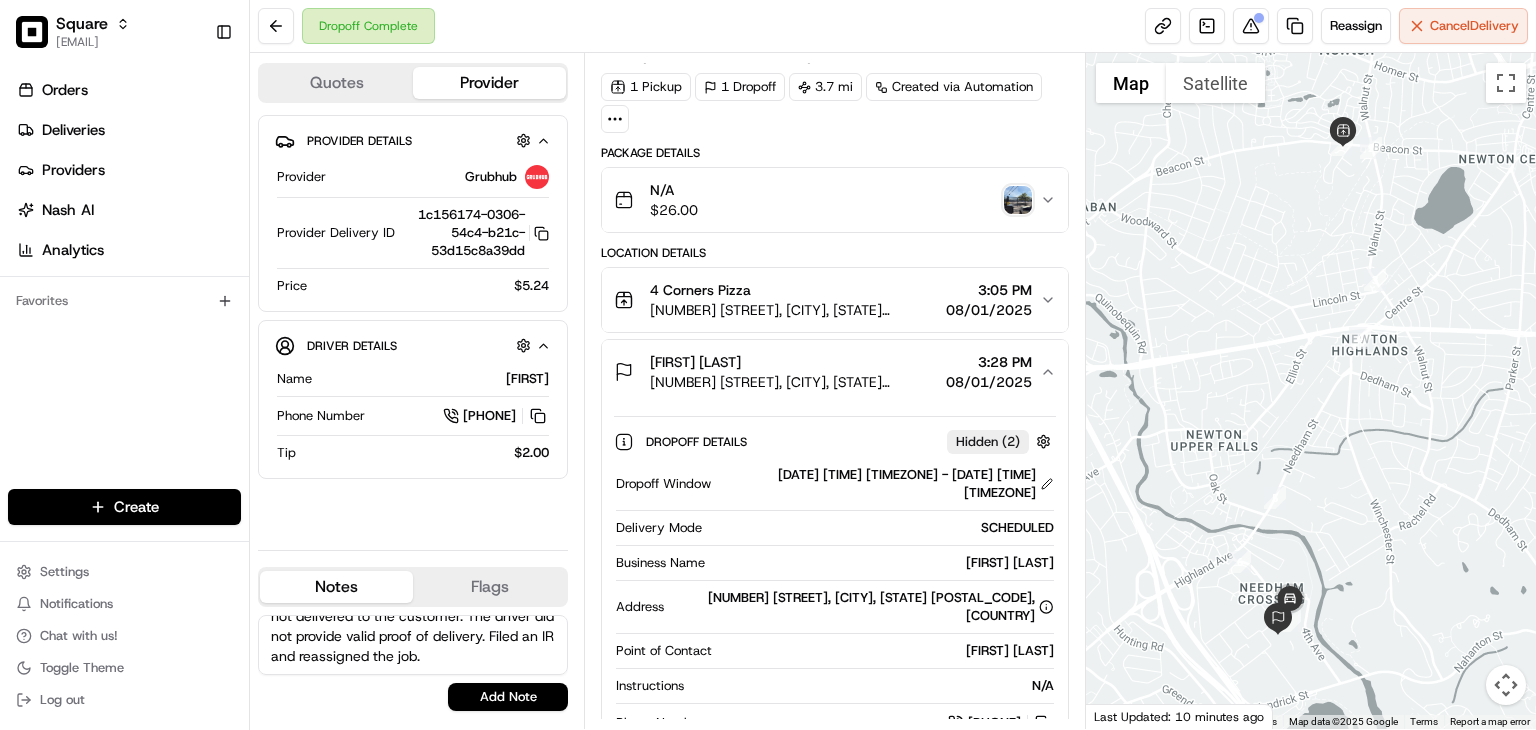 drag, startPoint x: 456, startPoint y: 694, endPoint x: 448, endPoint y: 676, distance: 19.697716 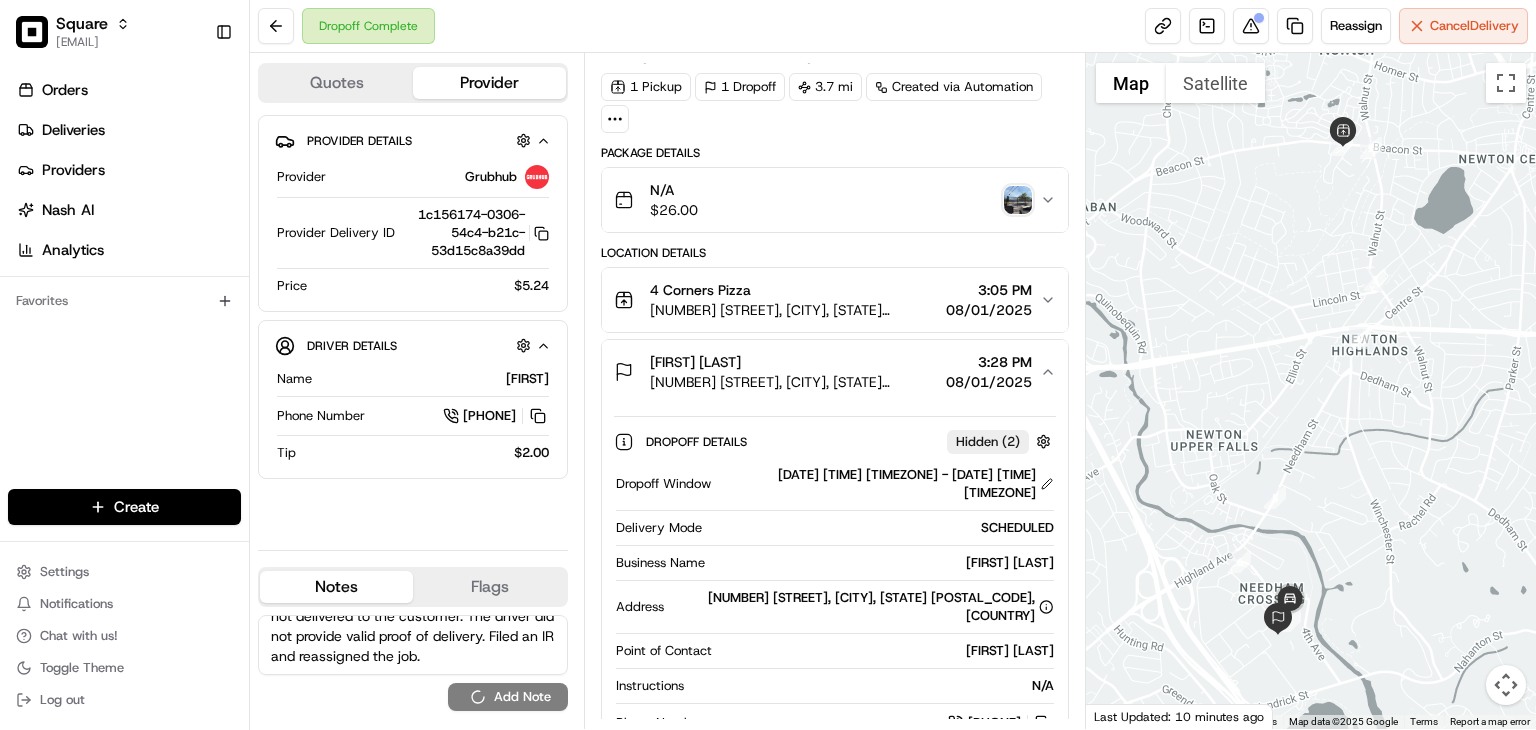 type 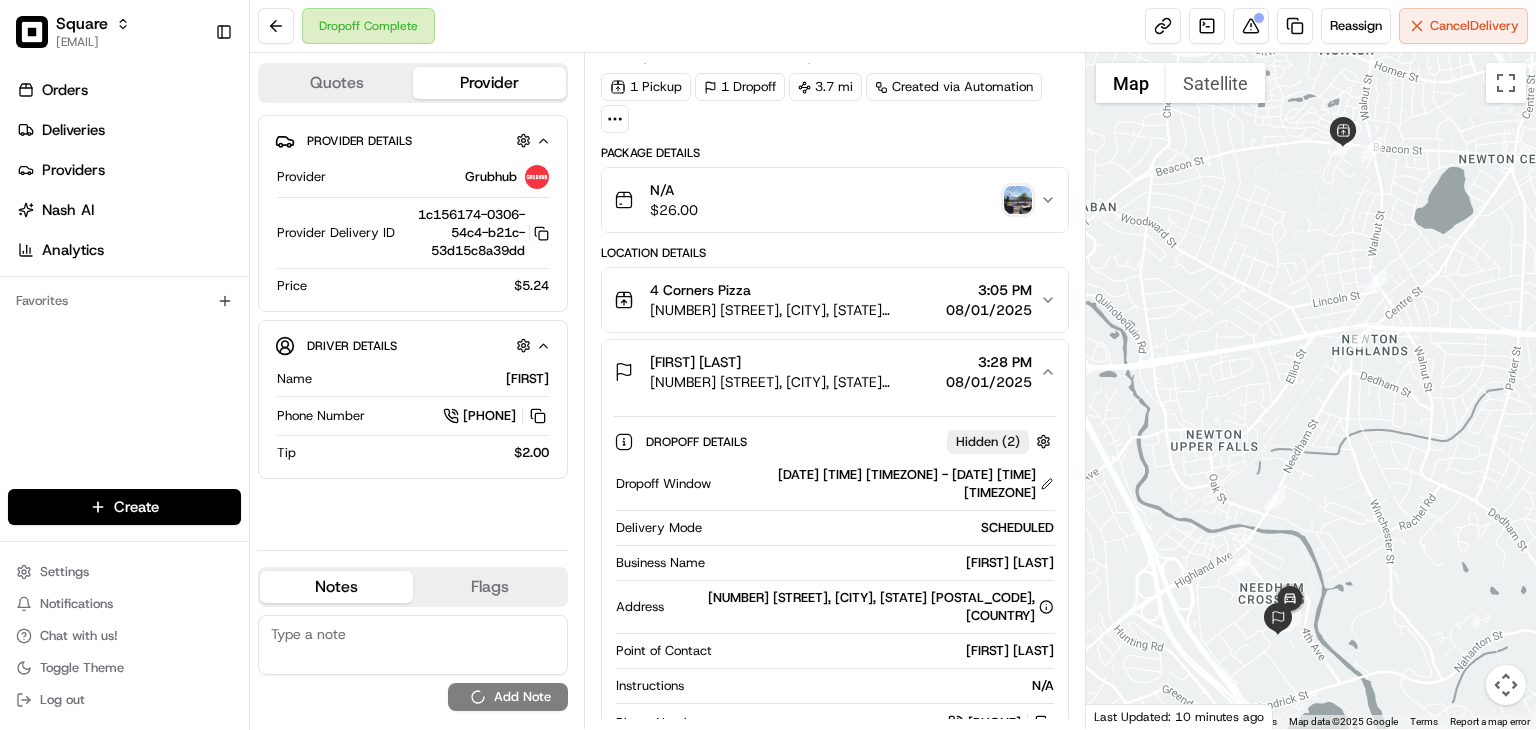 scroll, scrollTop: 0, scrollLeft: 0, axis: both 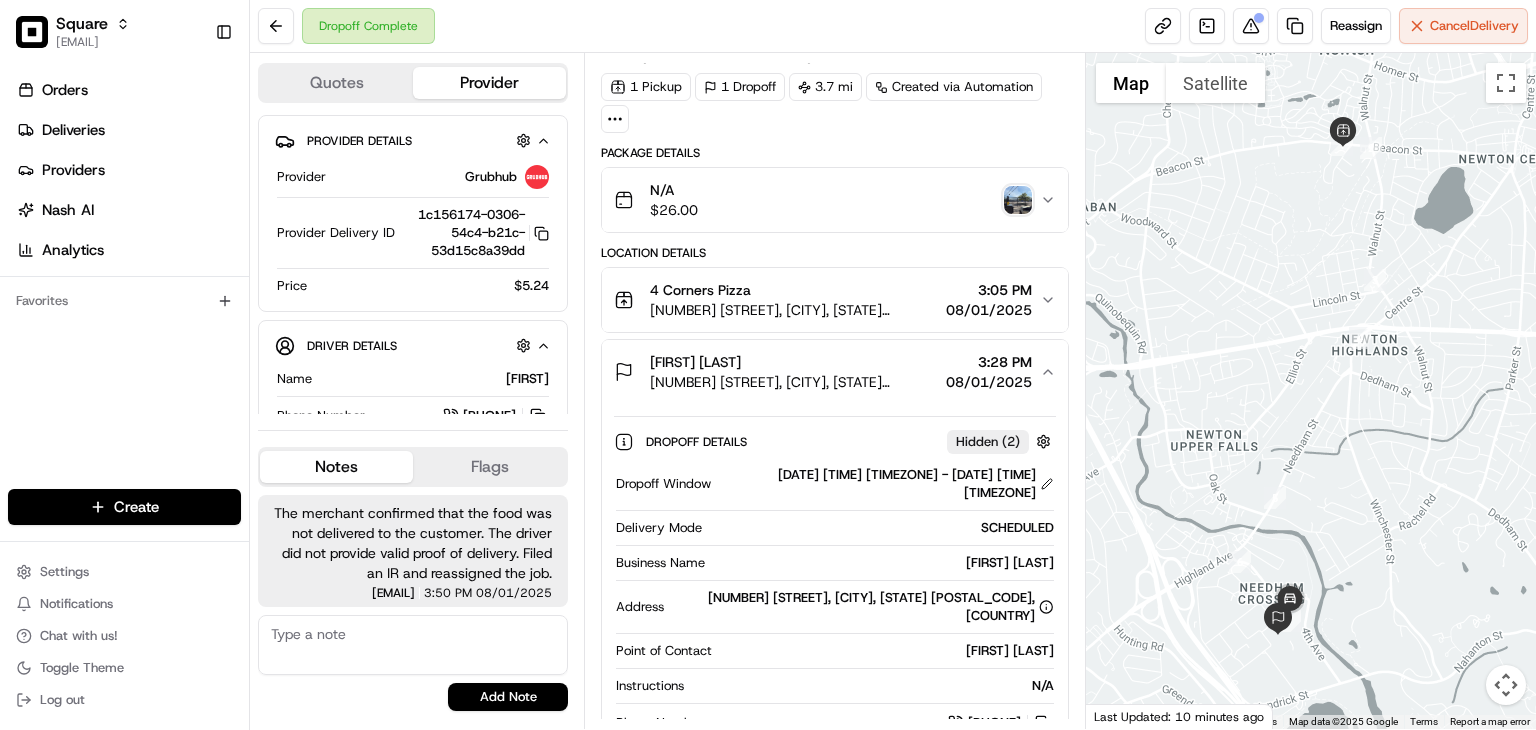 click 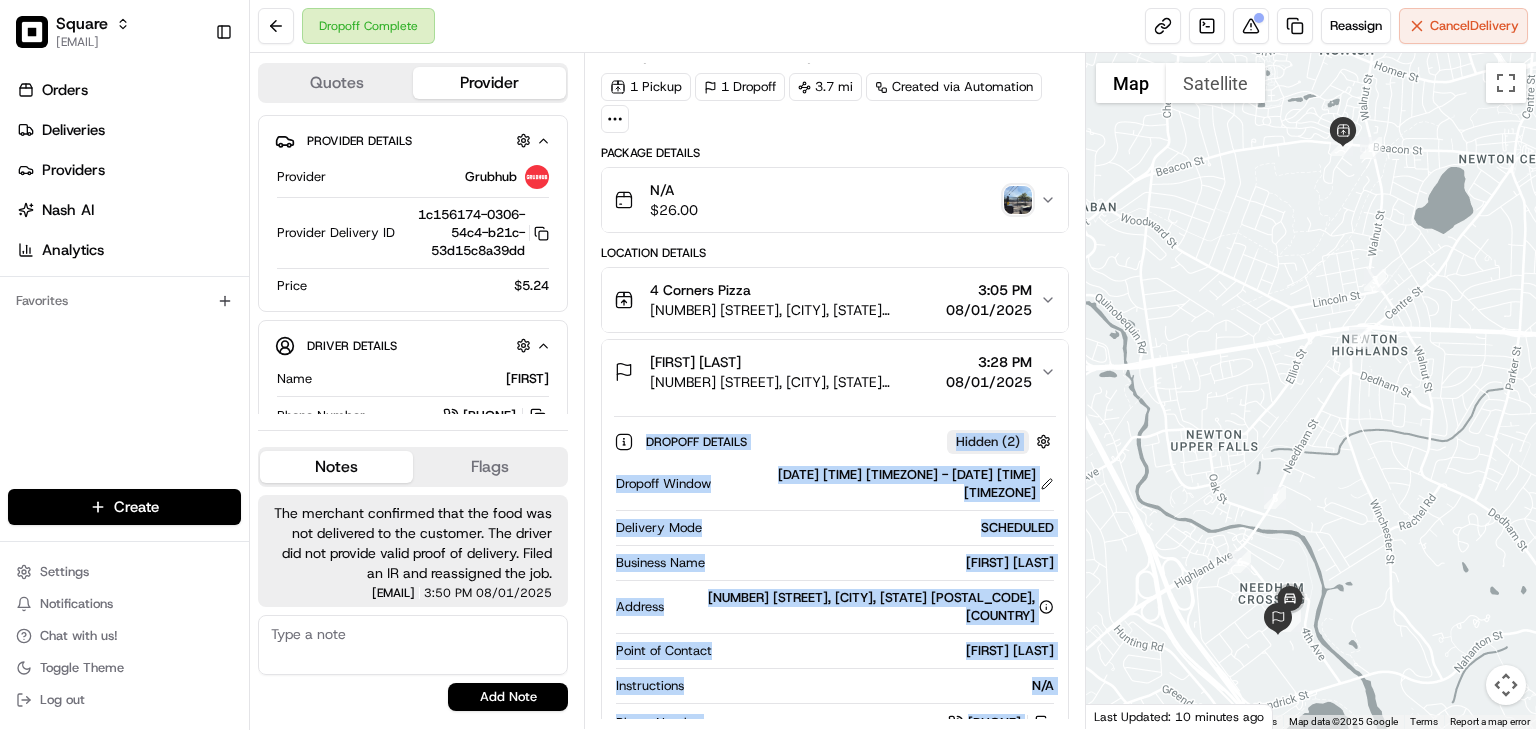 click 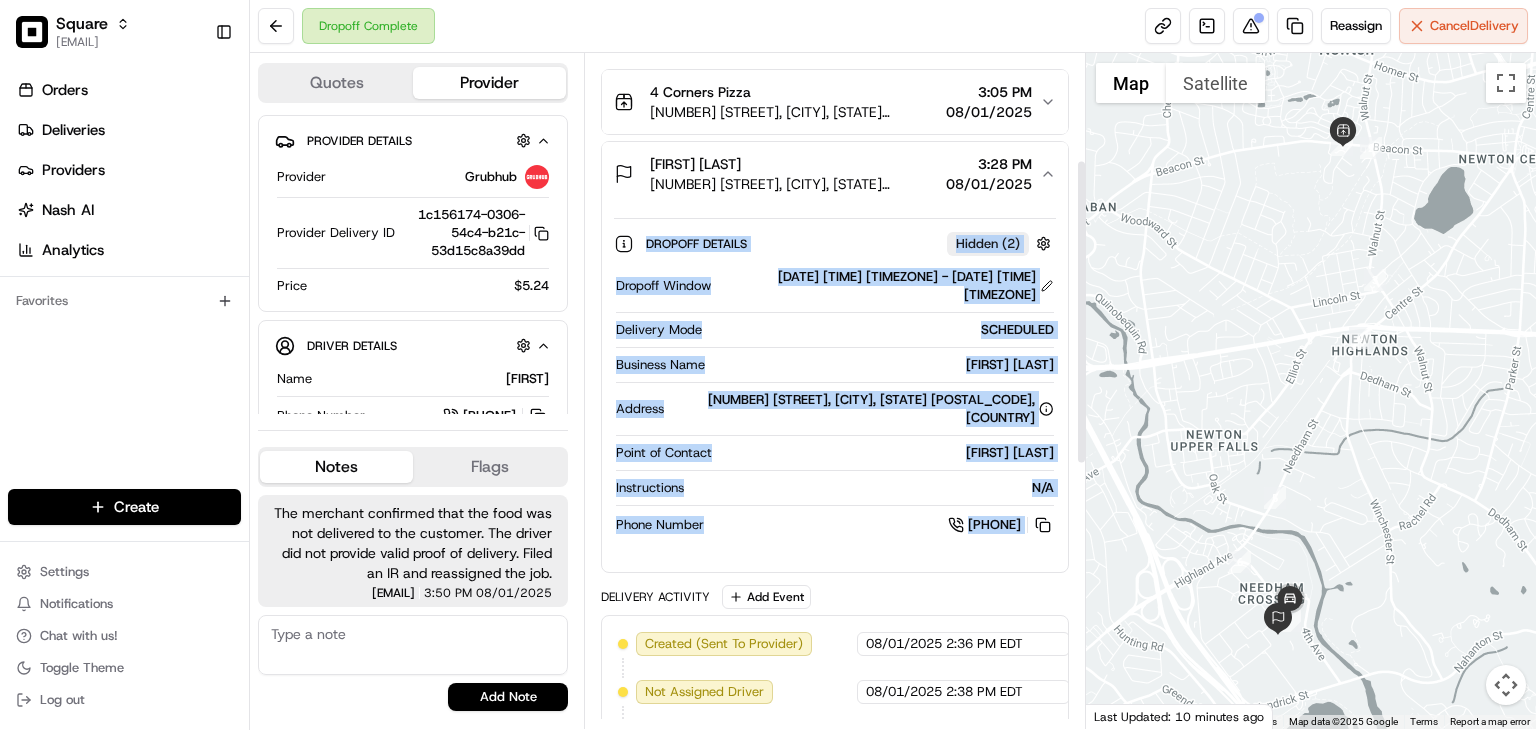 scroll, scrollTop: 224, scrollLeft: 0, axis: vertical 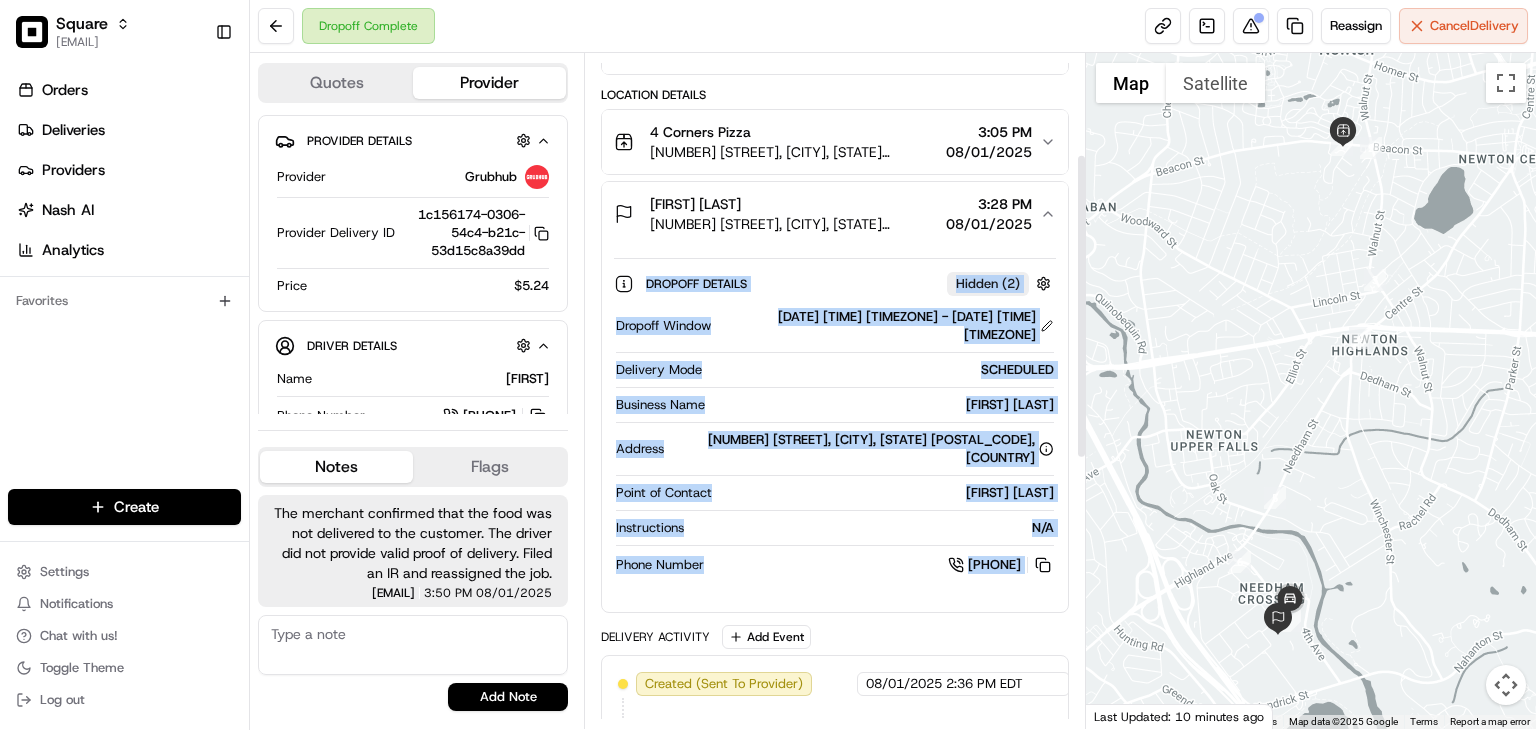 click 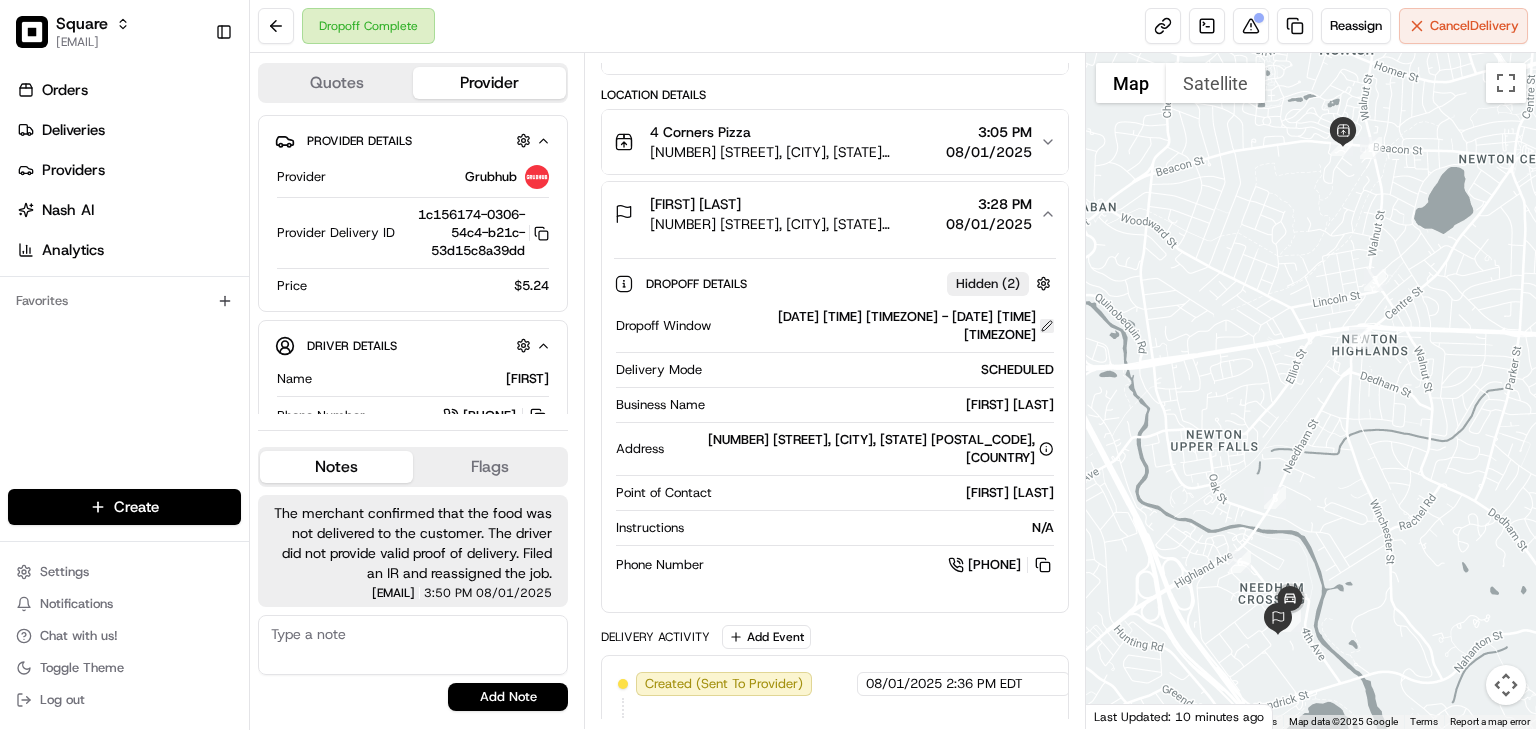 click at bounding box center [1047, 326] 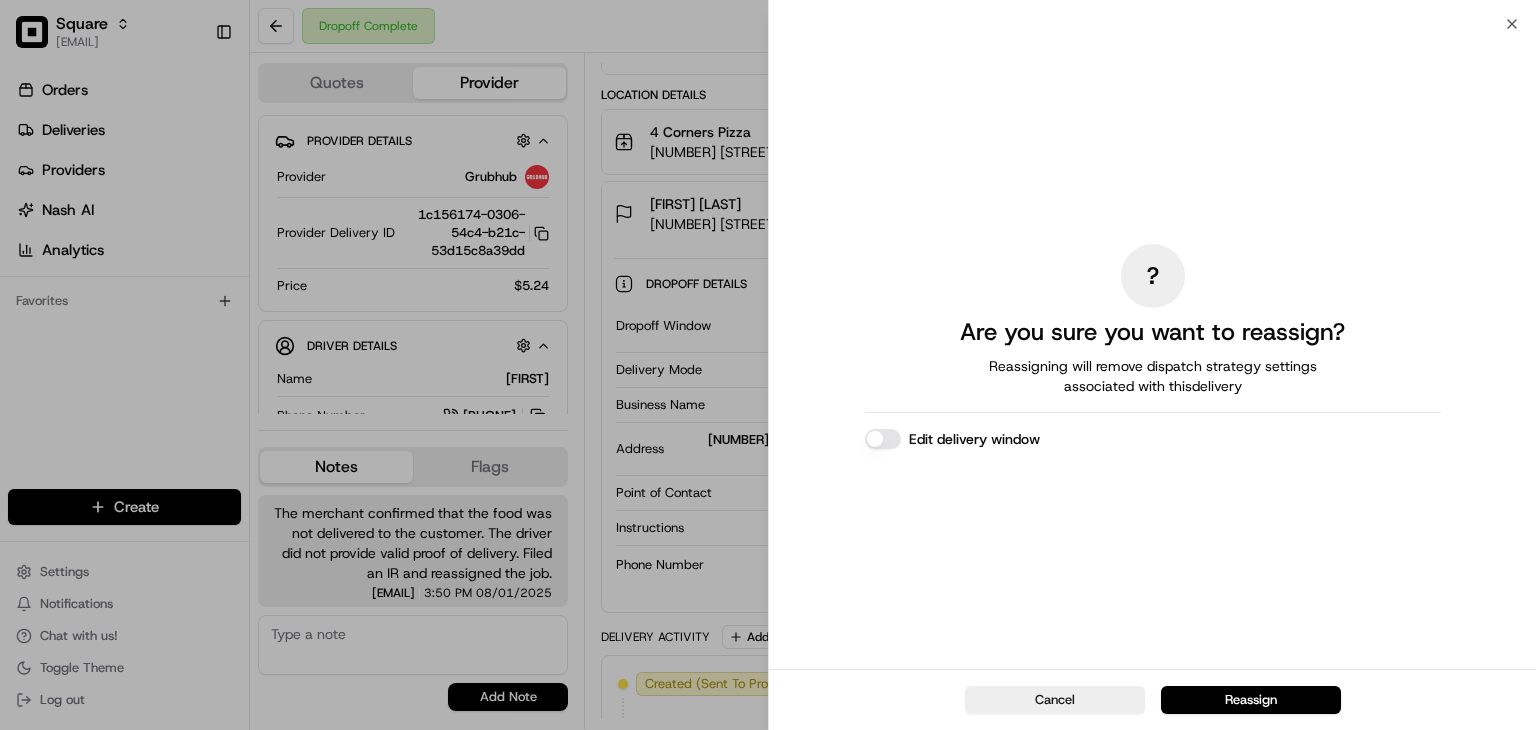 click on "Edit delivery window" at bounding box center (883, 439) 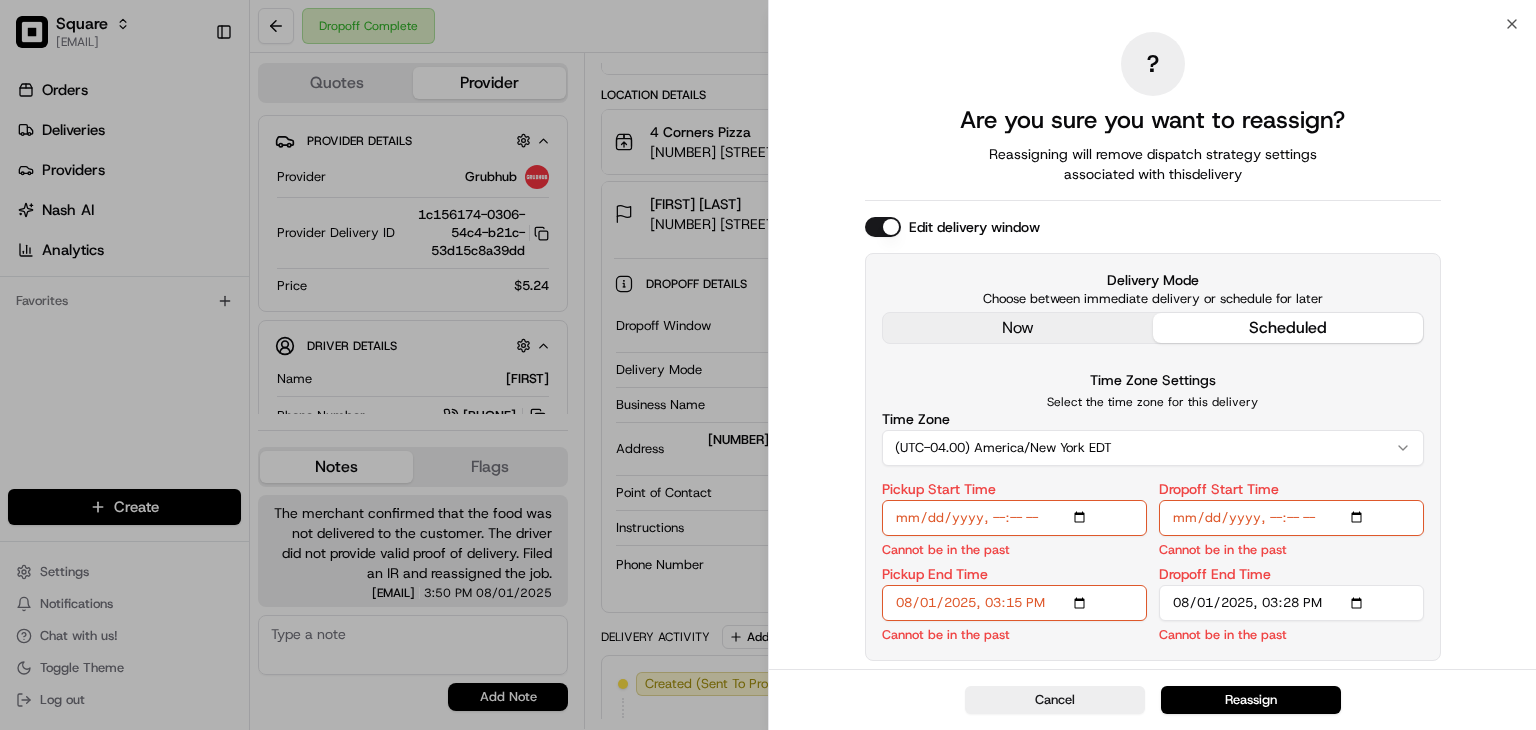 click on "? Are you sure you want to reassign? Reassigning will remove dispatch strategy settings associated with this  delivery Edit delivery window Delivery Mode Choose between immediate delivery or schedule for later now scheduled Time Zone Settings Select the time zone for this delivery Time Zone (UTC-04.00) America/New York EDT Pickup Start Time Cannot be in the past Pickup End Time Cannot be in the past Dropoff Start Time Cannot be in the past Dropoff End Time Cannot be in the past" at bounding box center (1153, 346) 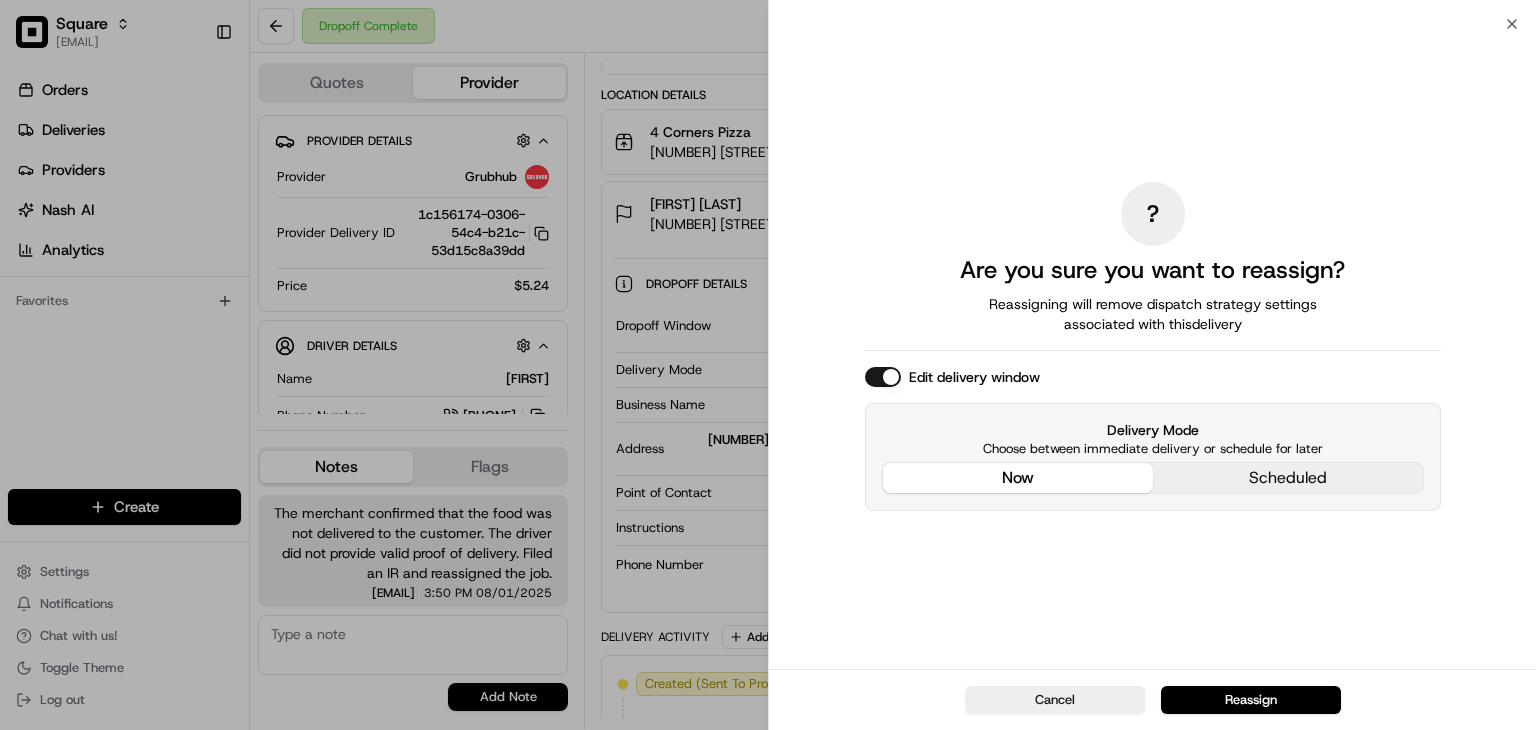 click on "Reassign" at bounding box center [1251, 700] 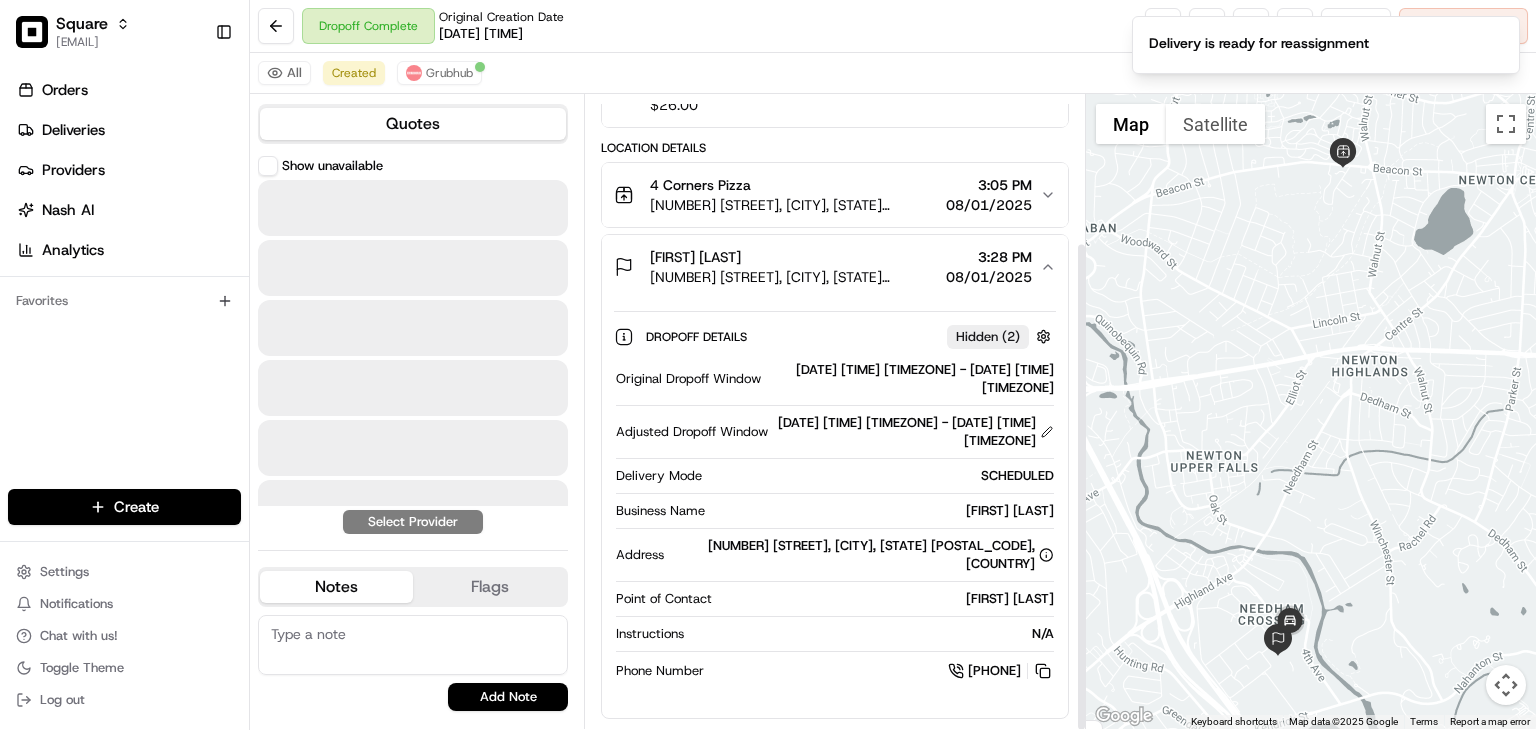 scroll, scrollTop: 191, scrollLeft: 0, axis: vertical 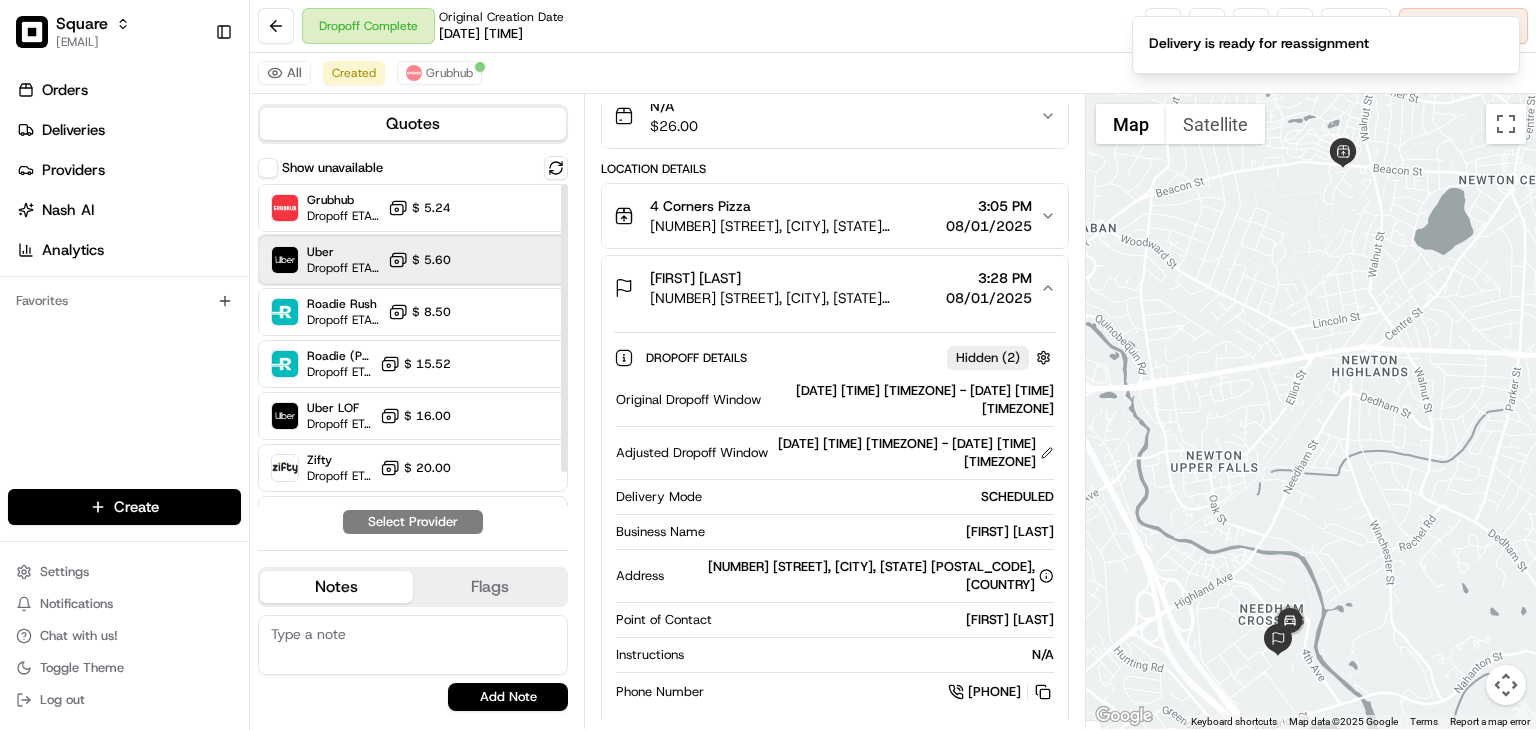 click on "Uber" at bounding box center (343, 252) 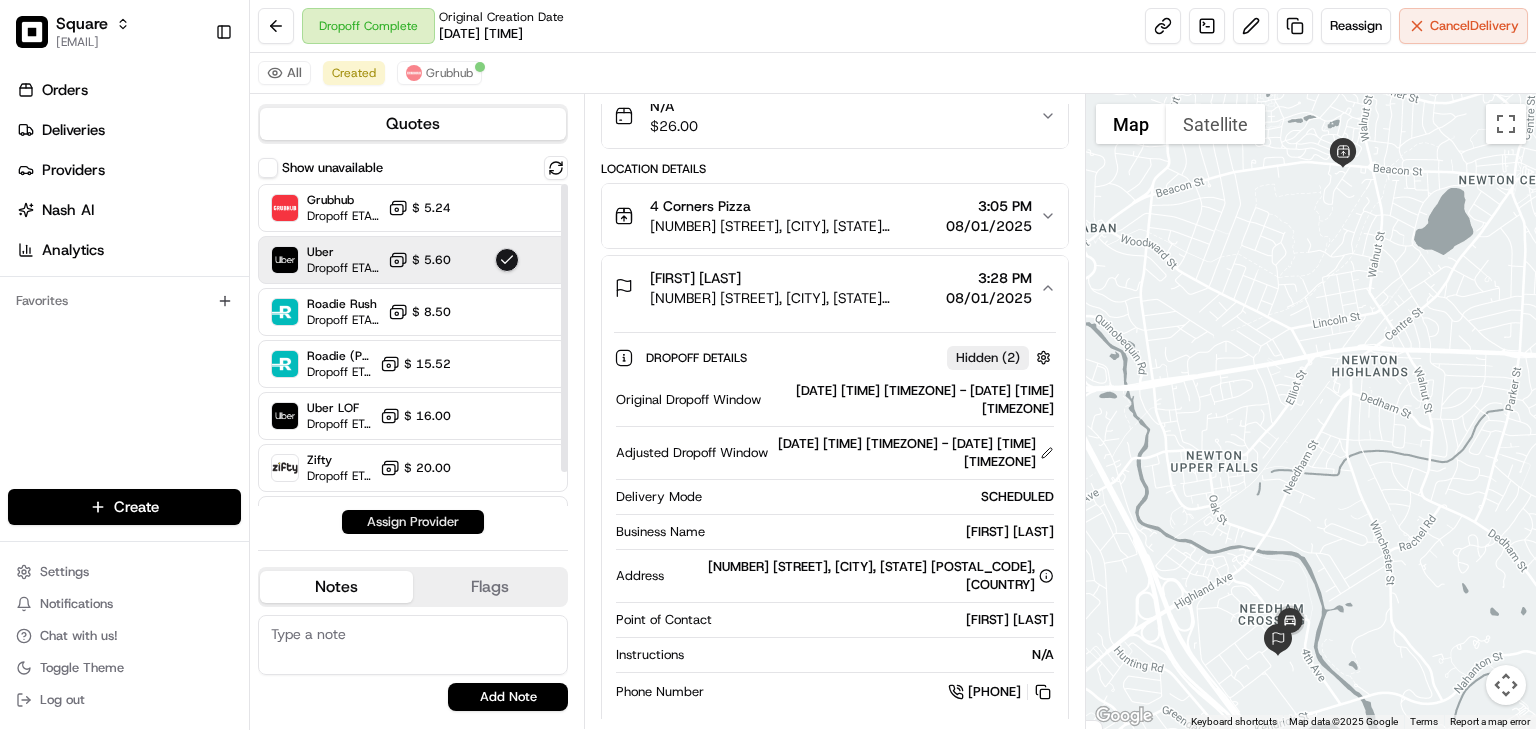 click on "Assign Provider" at bounding box center (413, 522) 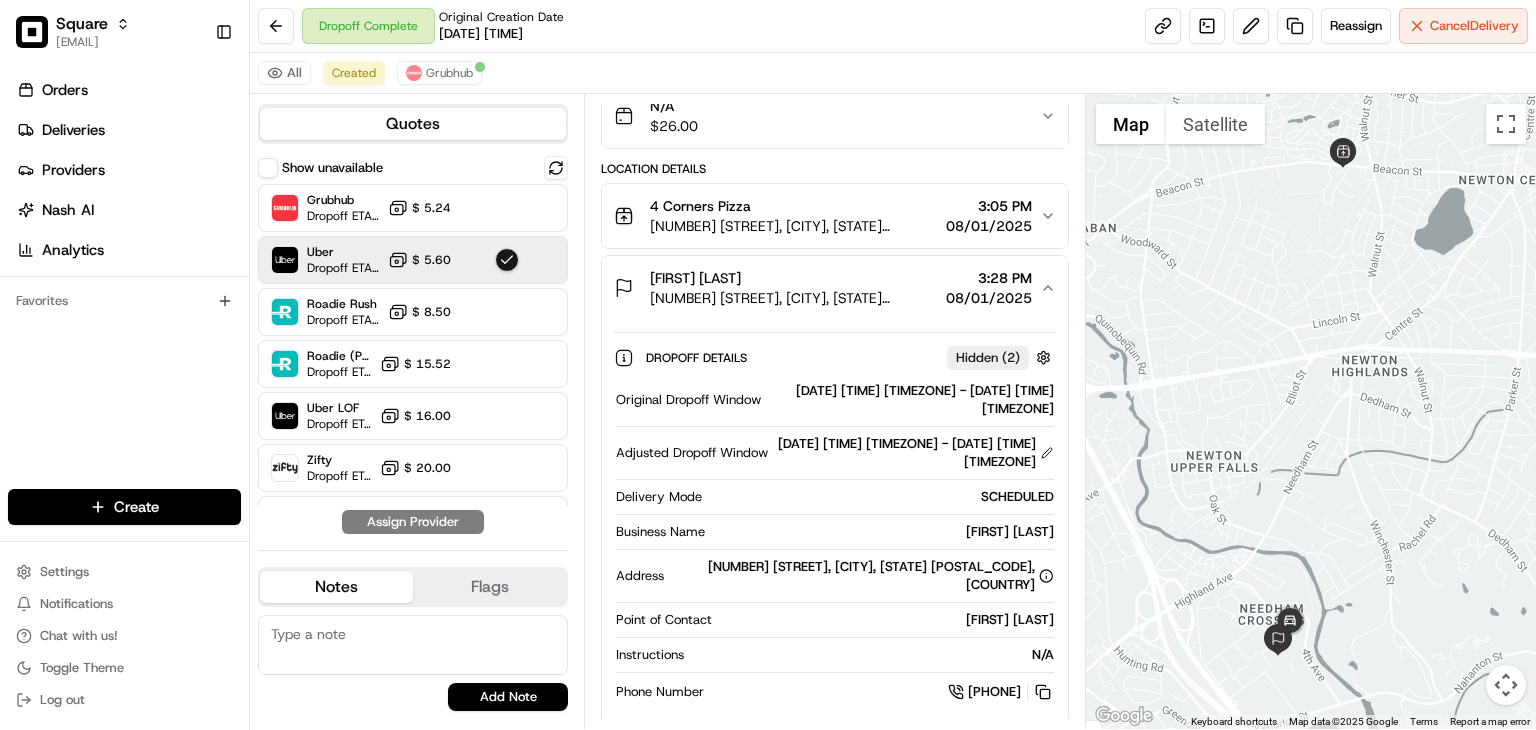 scroll, scrollTop: 224, scrollLeft: 0, axis: vertical 